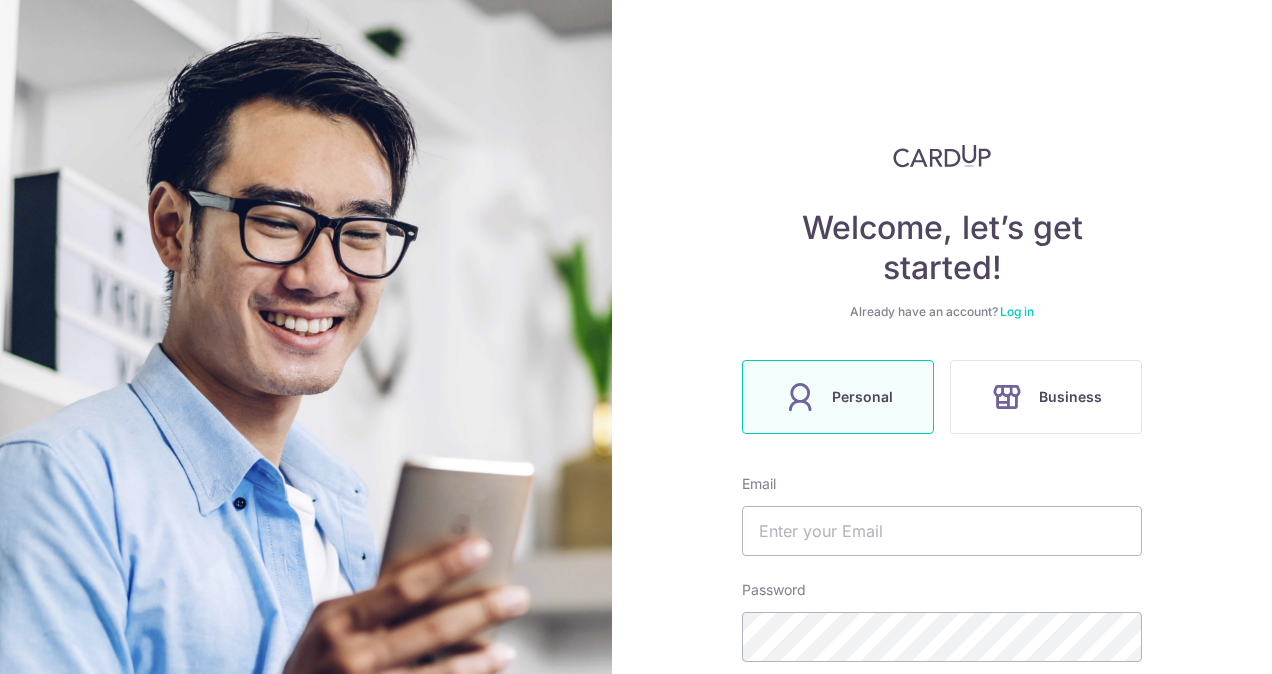 scroll, scrollTop: 0, scrollLeft: 0, axis: both 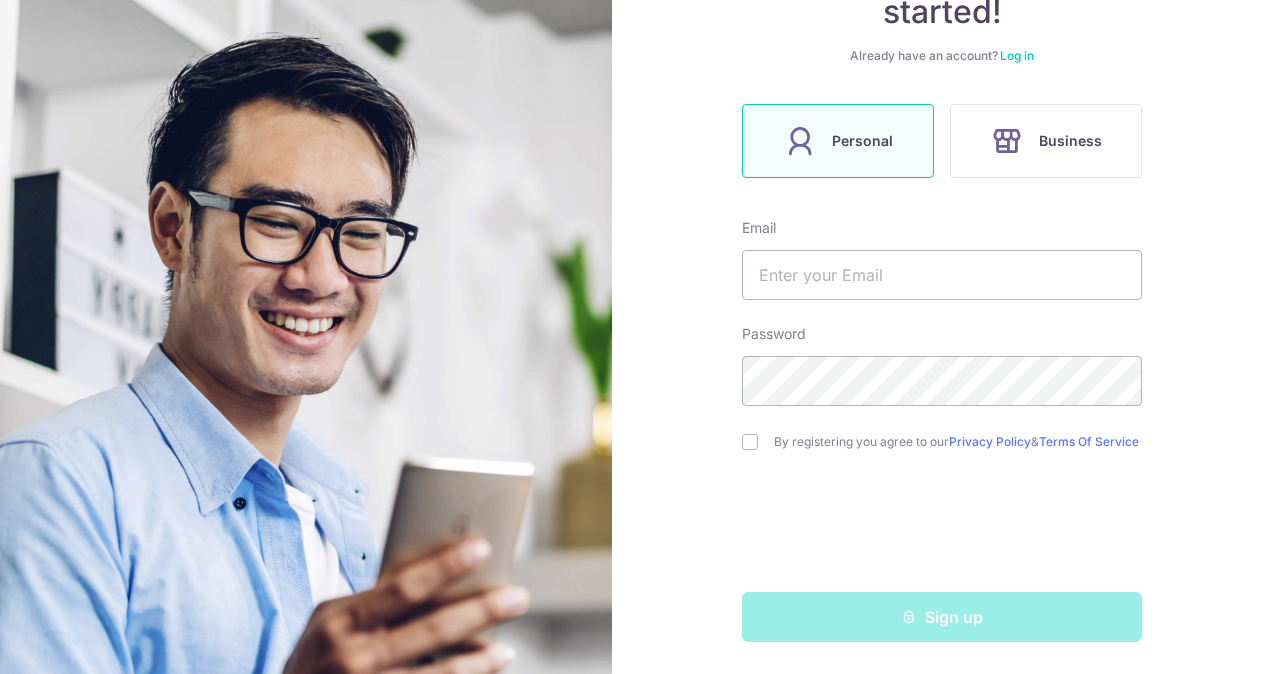 click on "Sign up" at bounding box center (942, 617) 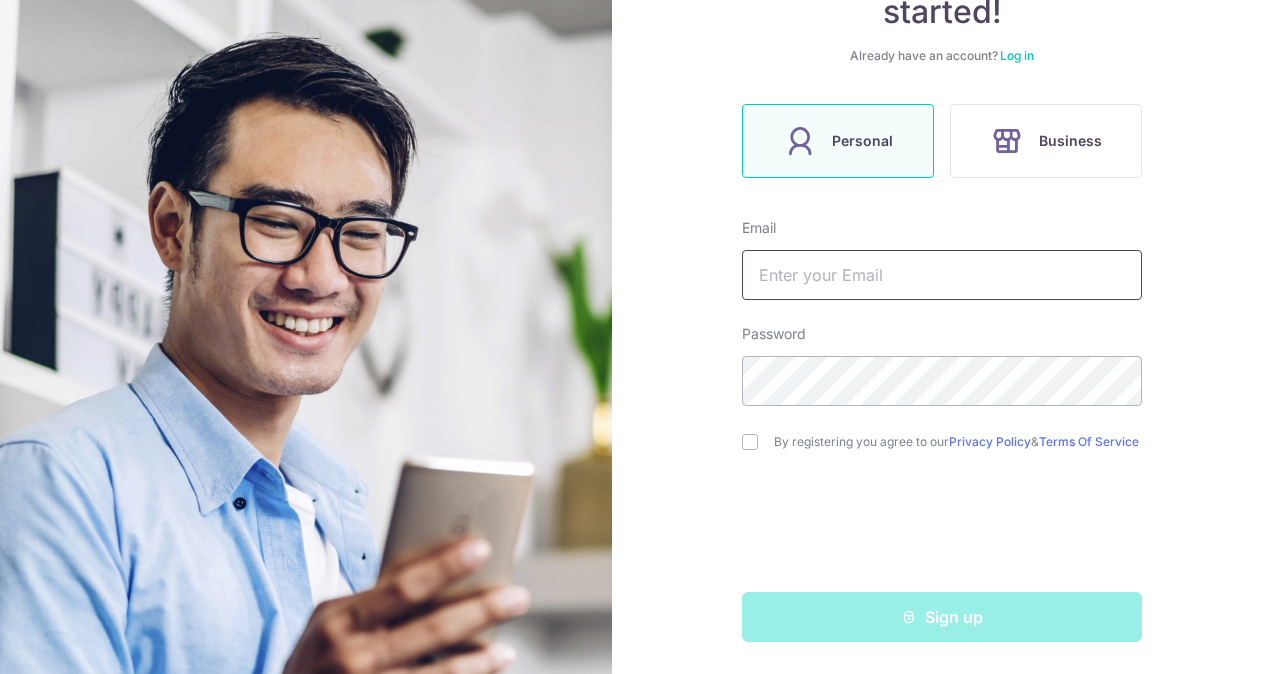 click at bounding box center (942, 275) 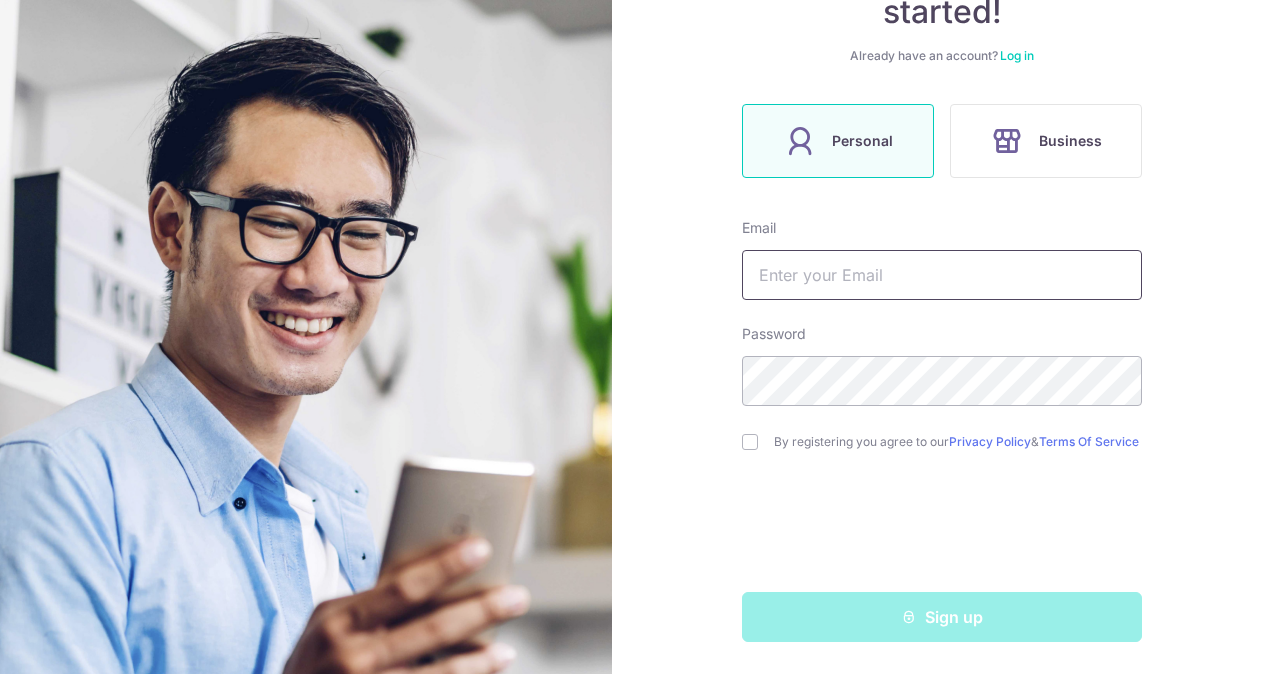 type on "[EMAIL]" 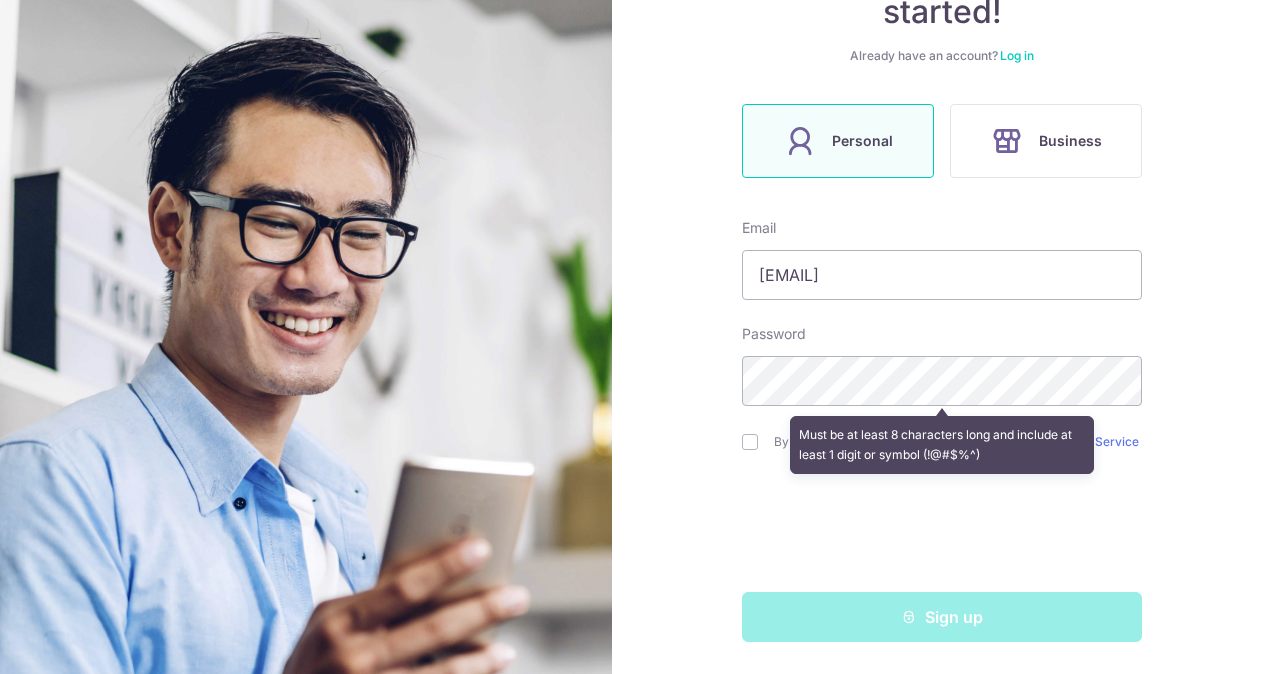 click on "Welcome, let’s get started!
Already have an account?  Log in
Personal
Business
Email
sylvia_oh15@hotmail.com
Password
Must be at least 8 characters long and include at least 1 digit or symbol (!@#$%^)
By registering you agree to our
Privacy Policy
&  Terms Of Service
Sign up" at bounding box center [942, 337] 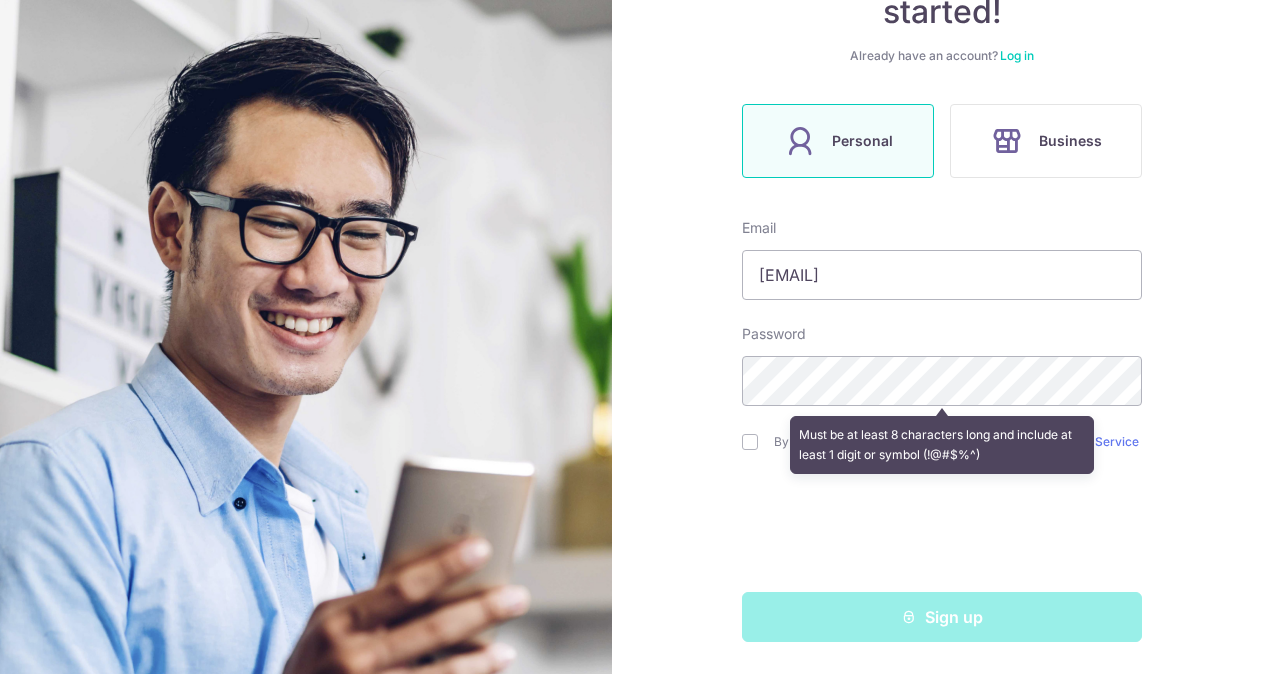 click on "Welcome, let’s get started!
Already have an account?  Log in
Personal
Business
Email
sylvia_oh15@hotmail.com
Password
Must be at least 8 characters long and include at least 1 digit or symbol (!@#$%^)
By registering you agree to our
Privacy Policy
&  Terms Of Service
Sign up" at bounding box center (942, 337) 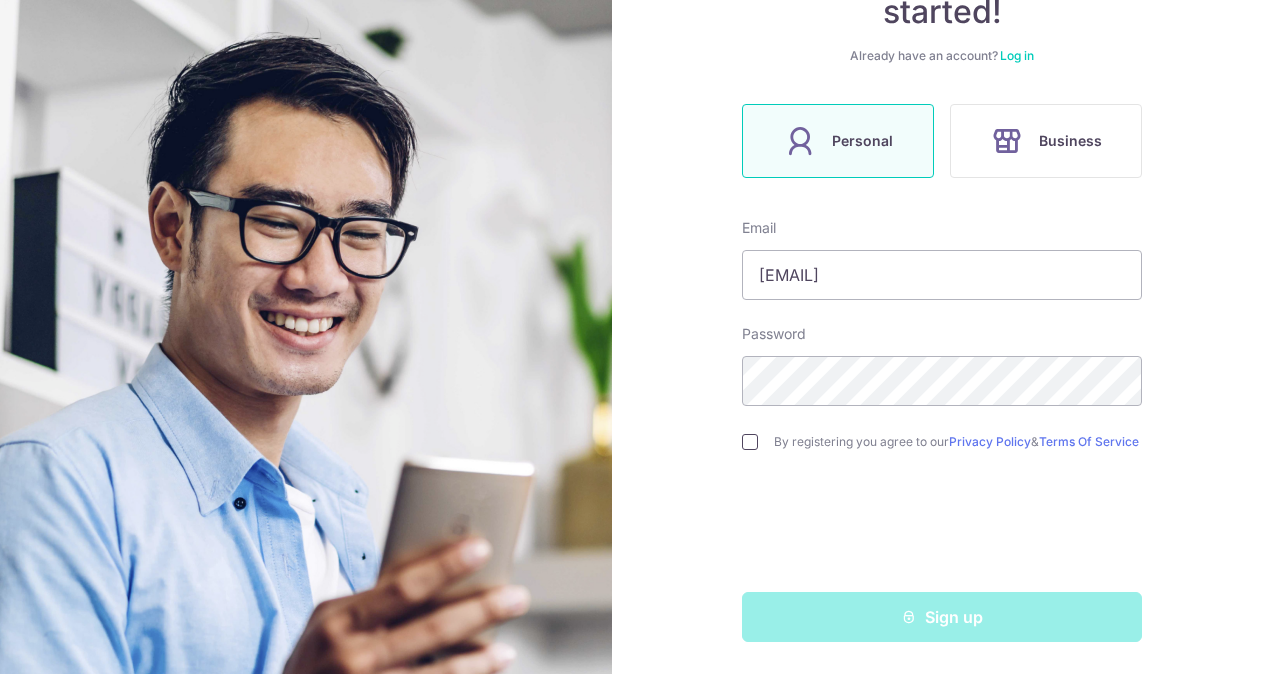 click at bounding box center [750, 442] 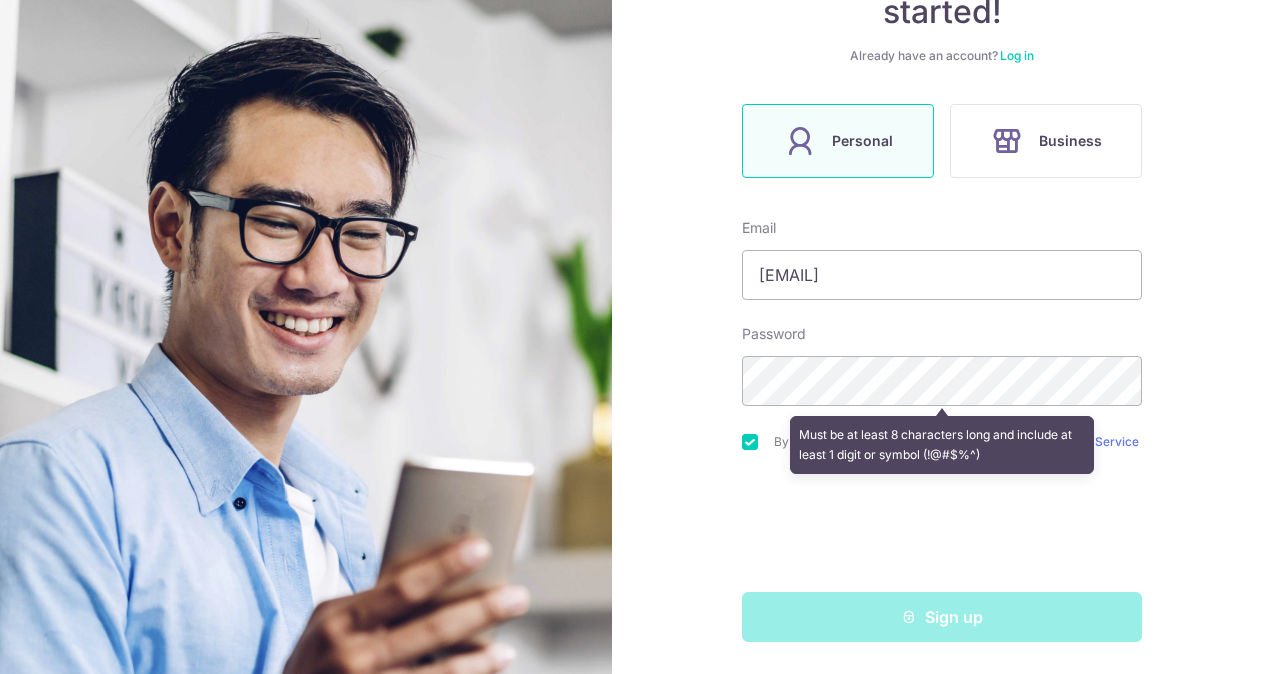 click on "Welcome, let’s get started!
Already have an account?  Log in
Personal
Business
Email
sylvia_oh15@hotmail.com
Password
Must be at least 8 characters long and include at least 1 digit or symbol (!@#$%^)
By registering you agree to our
Privacy Policy
&  Terms Of Service
Sign up" at bounding box center [942, 337] 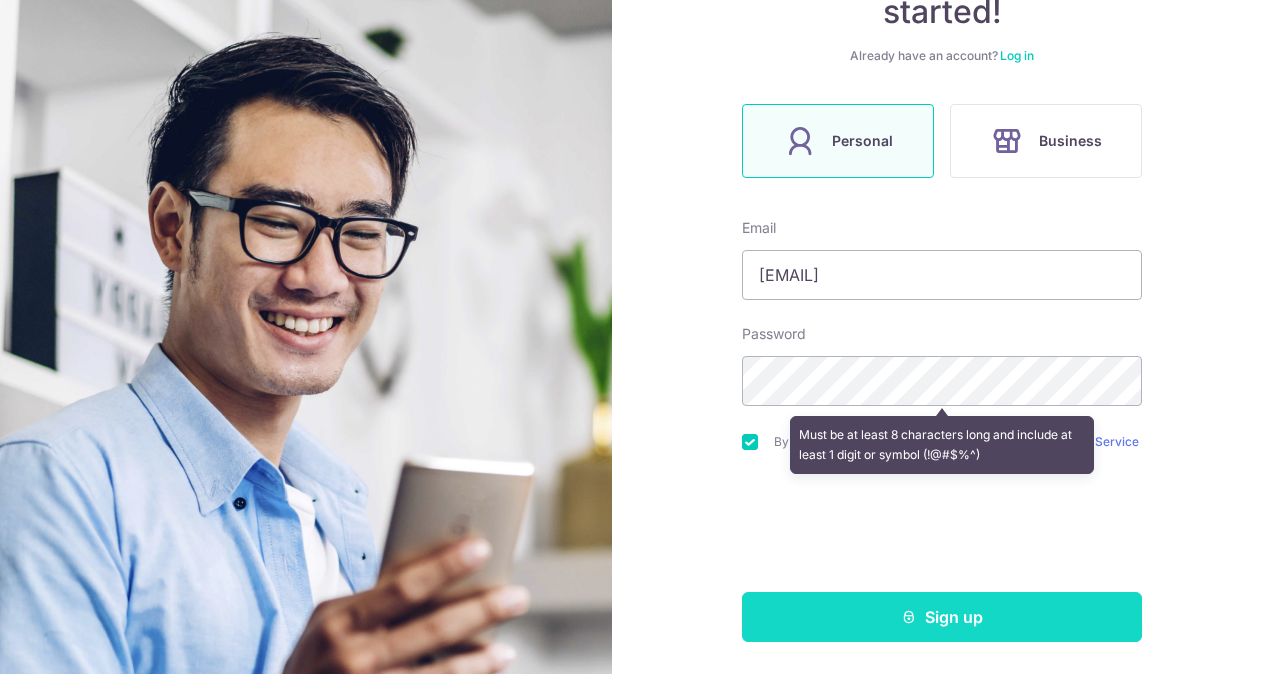 click on "Sign up" at bounding box center (942, 617) 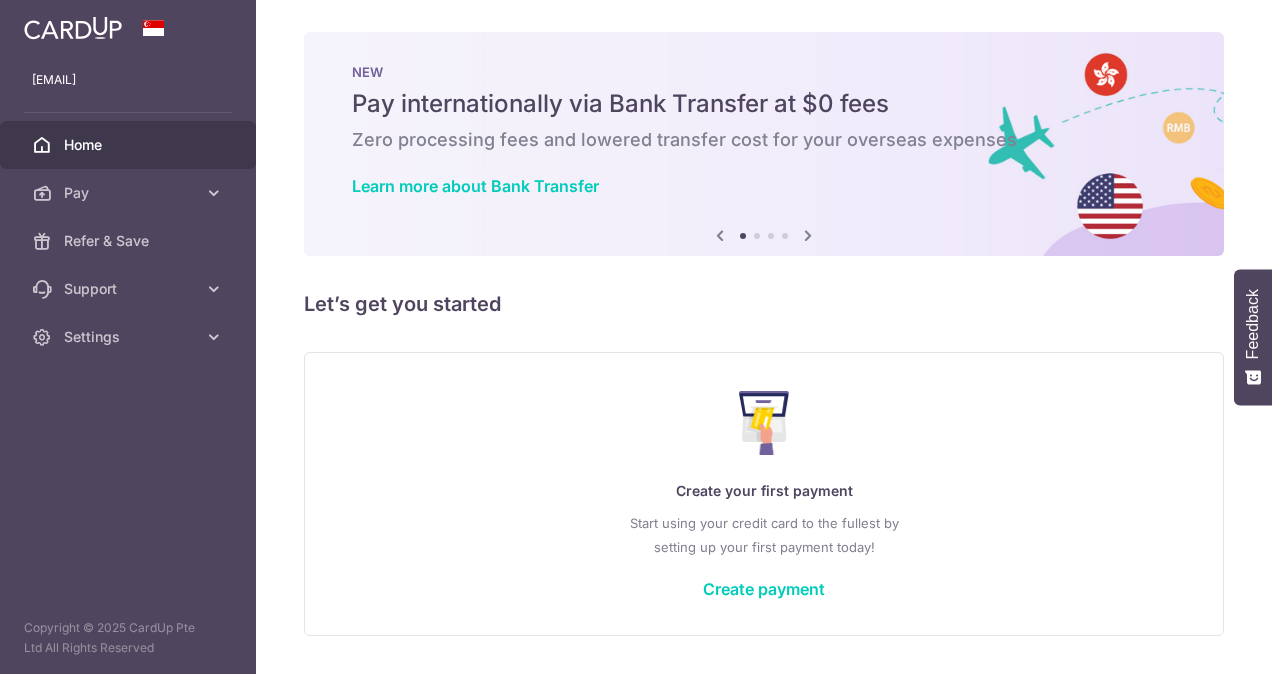 scroll, scrollTop: 0, scrollLeft: 0, axis: both 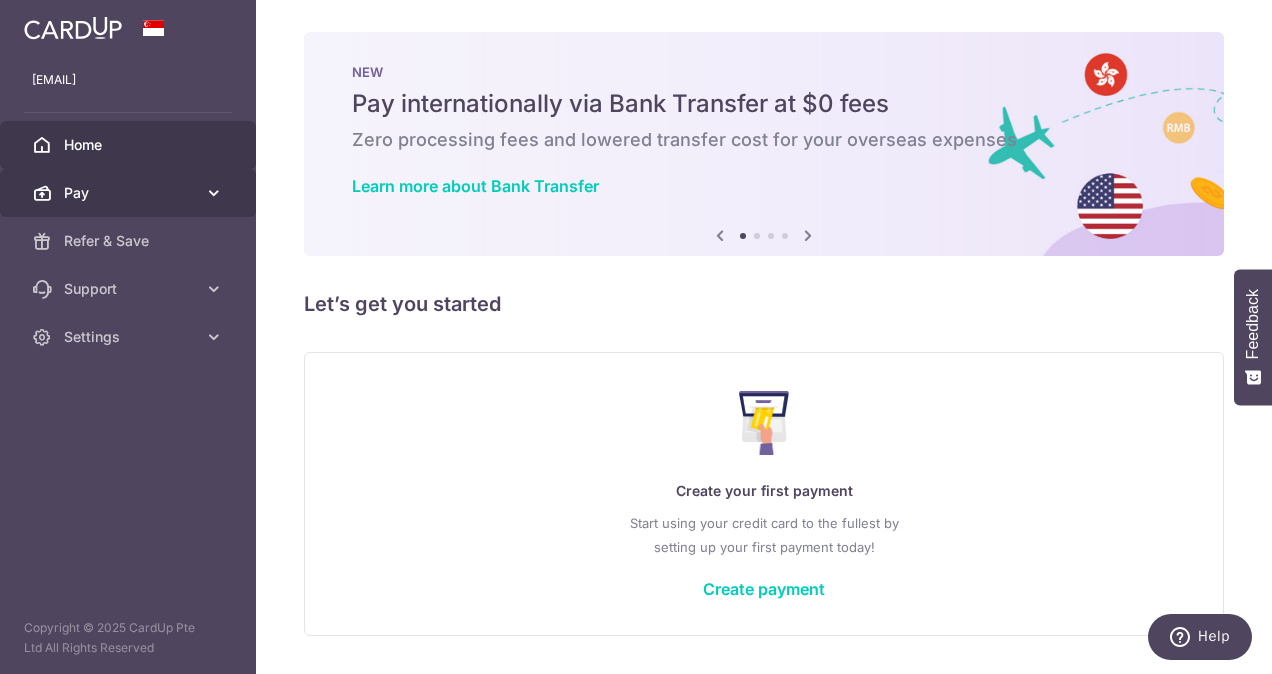 click on "Pay" at bounding box center [130, 193] 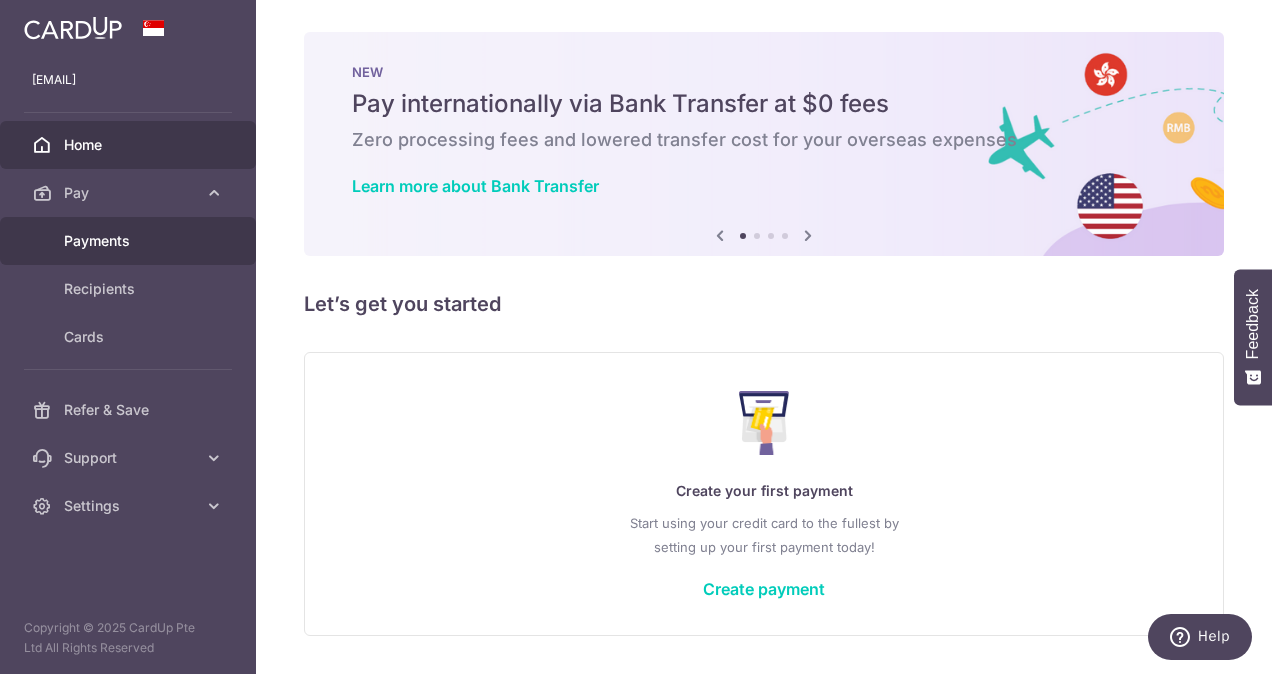 click on "Payments" at bounding box center (130, 241) 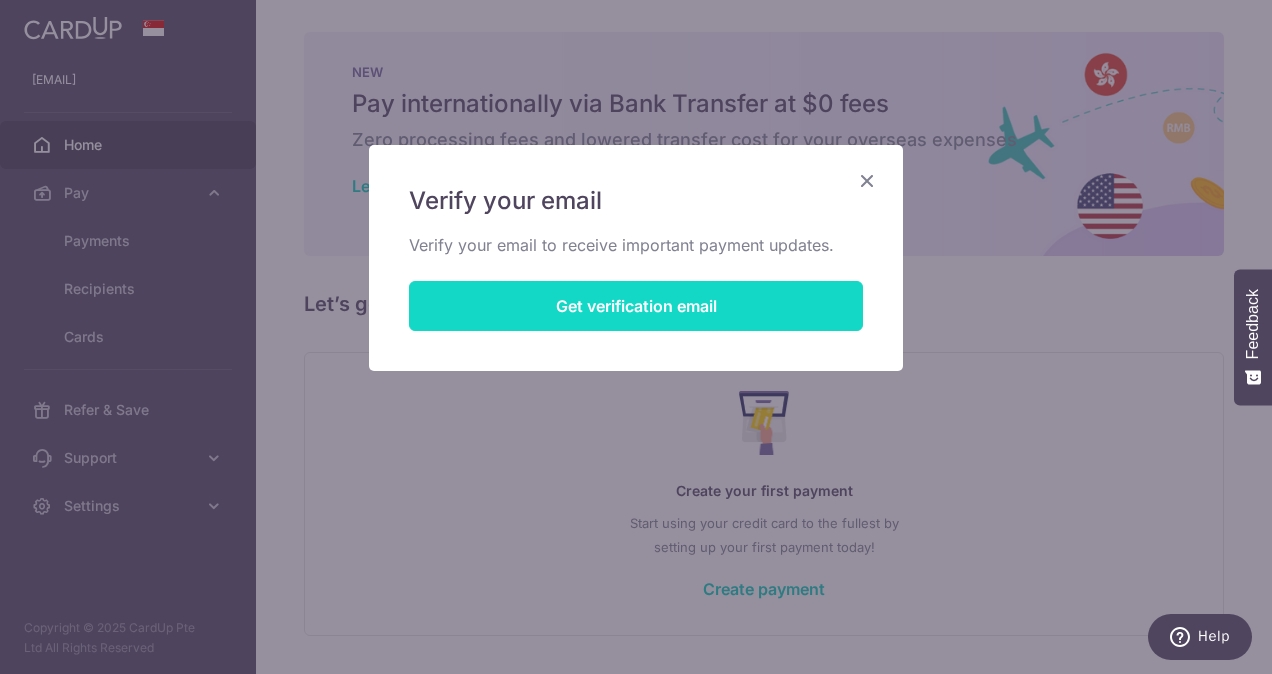 click on "Get verification email" at bounding box center (636, 306) 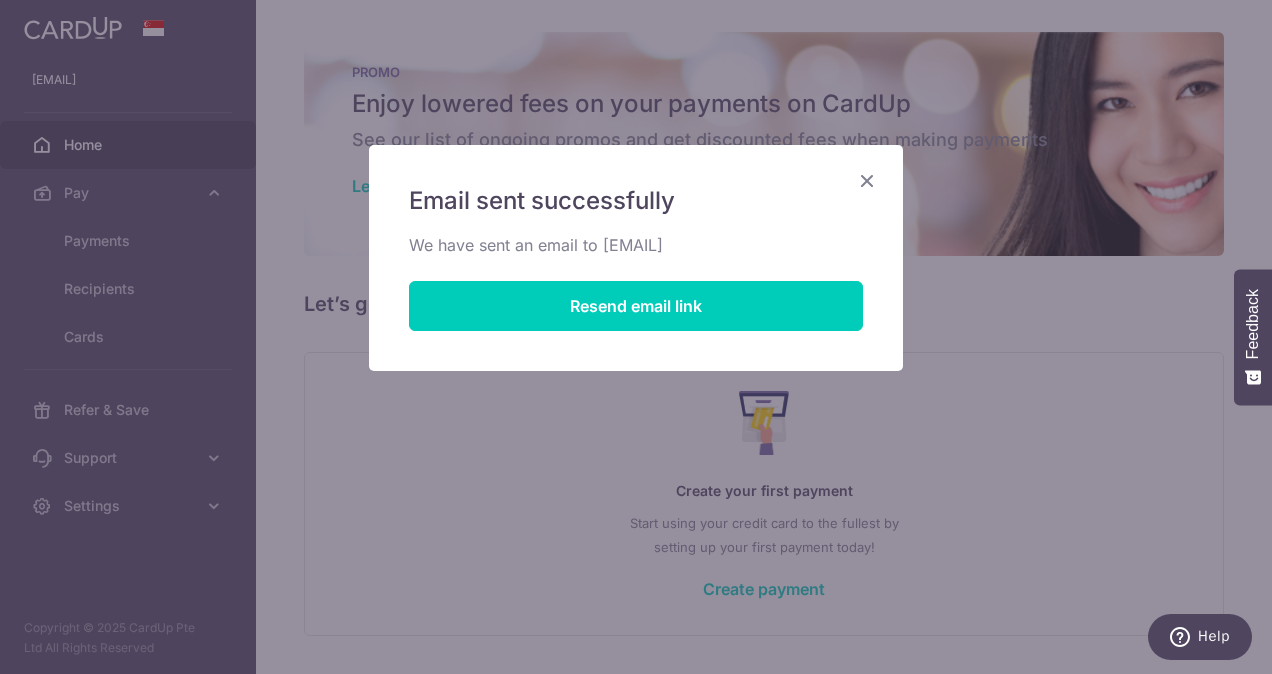 click at bounding box center (867, 180) 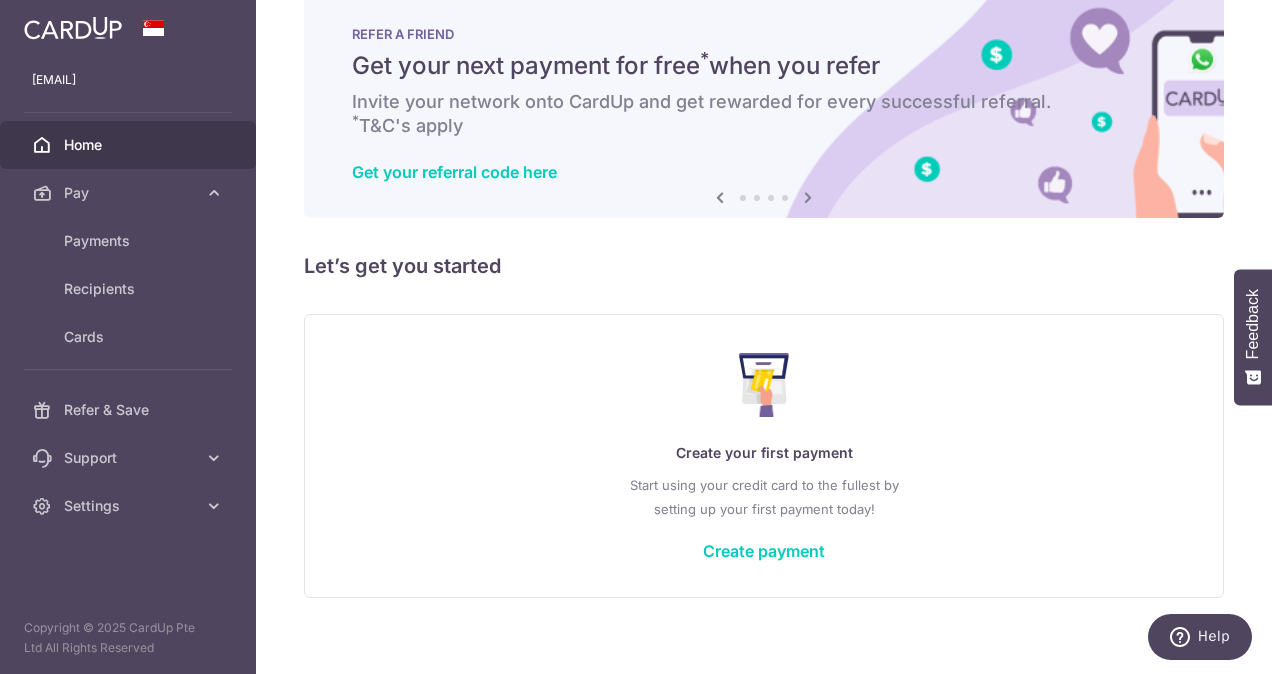 scroll, scrollTop: 56, scrollLeft: 0, axis: vertical 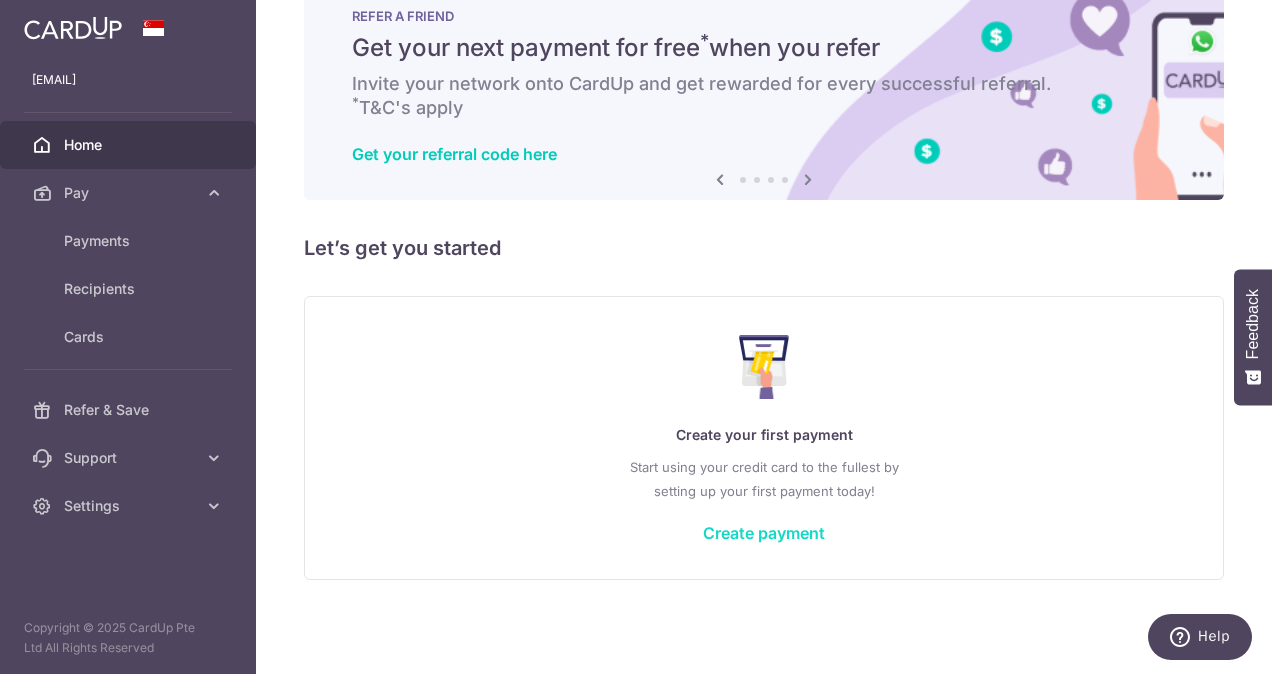 click on "Create payment" at bounding box center [764, 533] 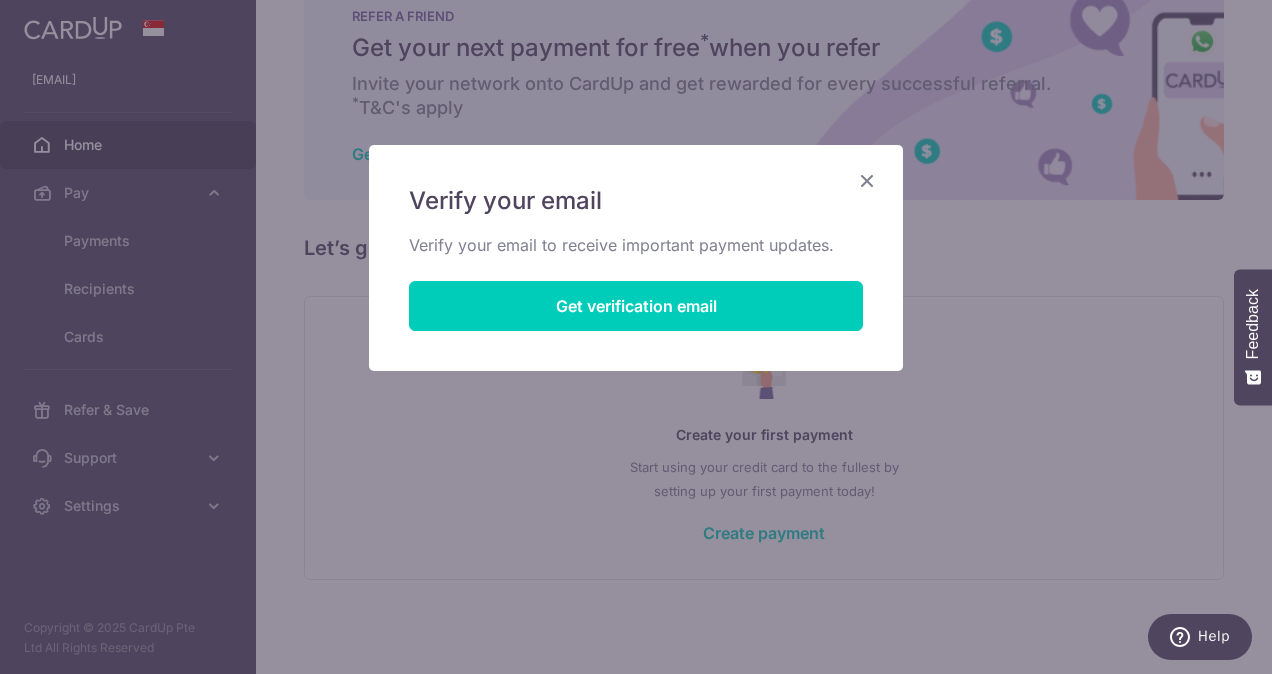 click at bounding box center [867, 180] 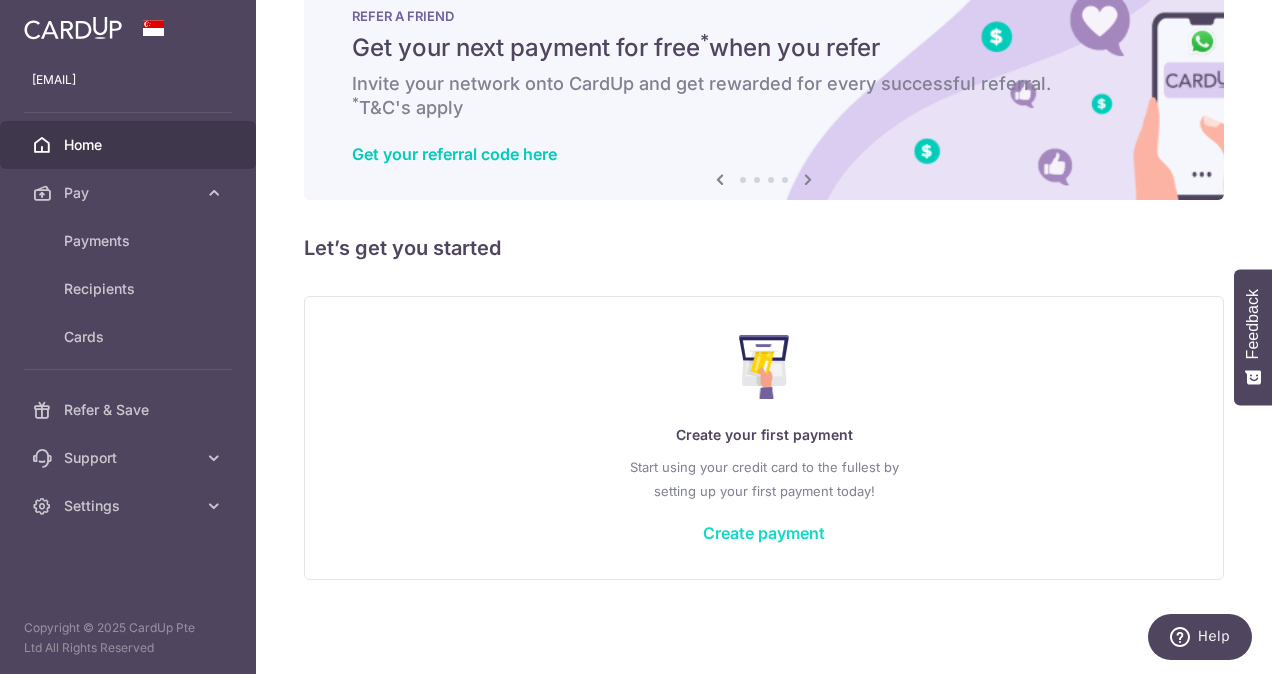 click on "Create payment" at bounding box center (764, 533) 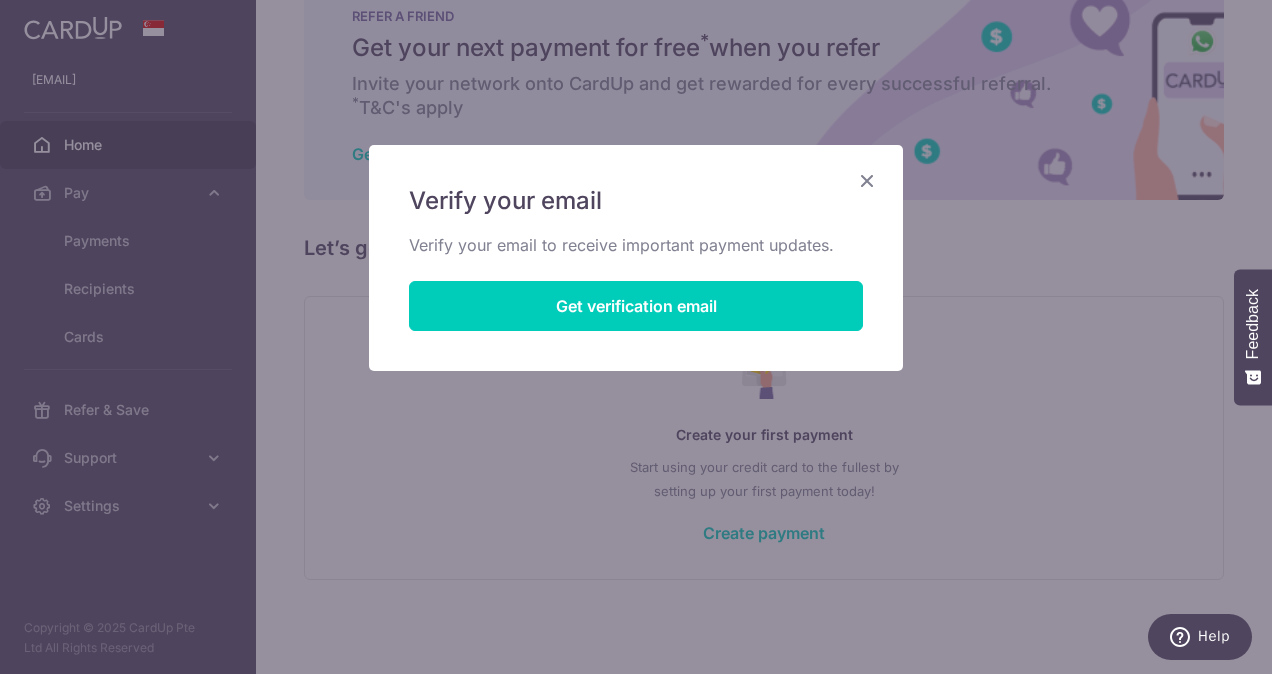 click at bounding box center [867, 180] 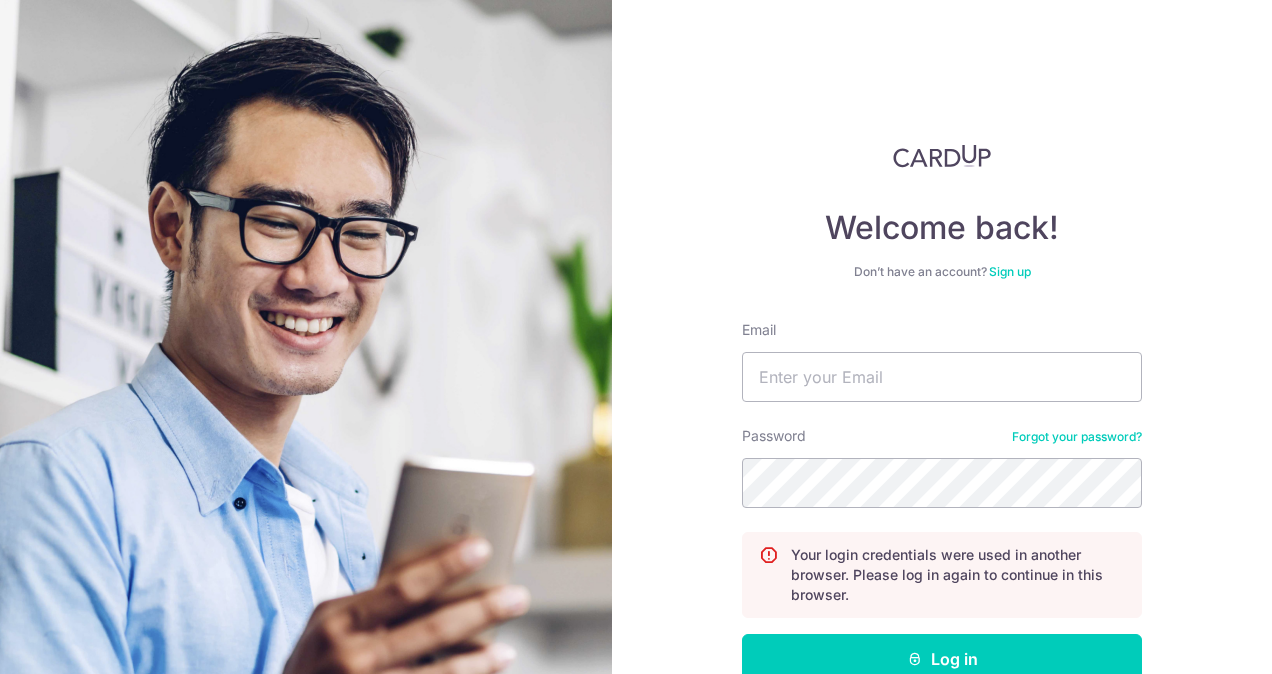 scroll, scrollTop: 0, scrollLeft: 0, axis: both 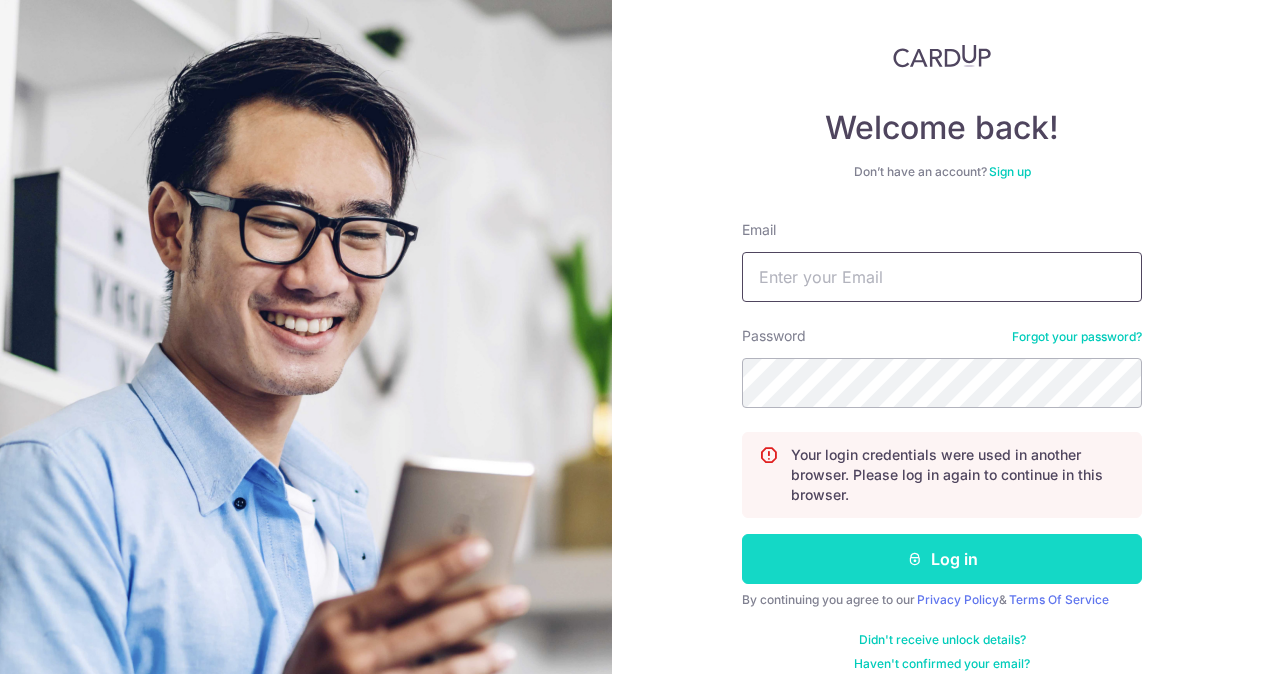 type on "[EMAIL]" 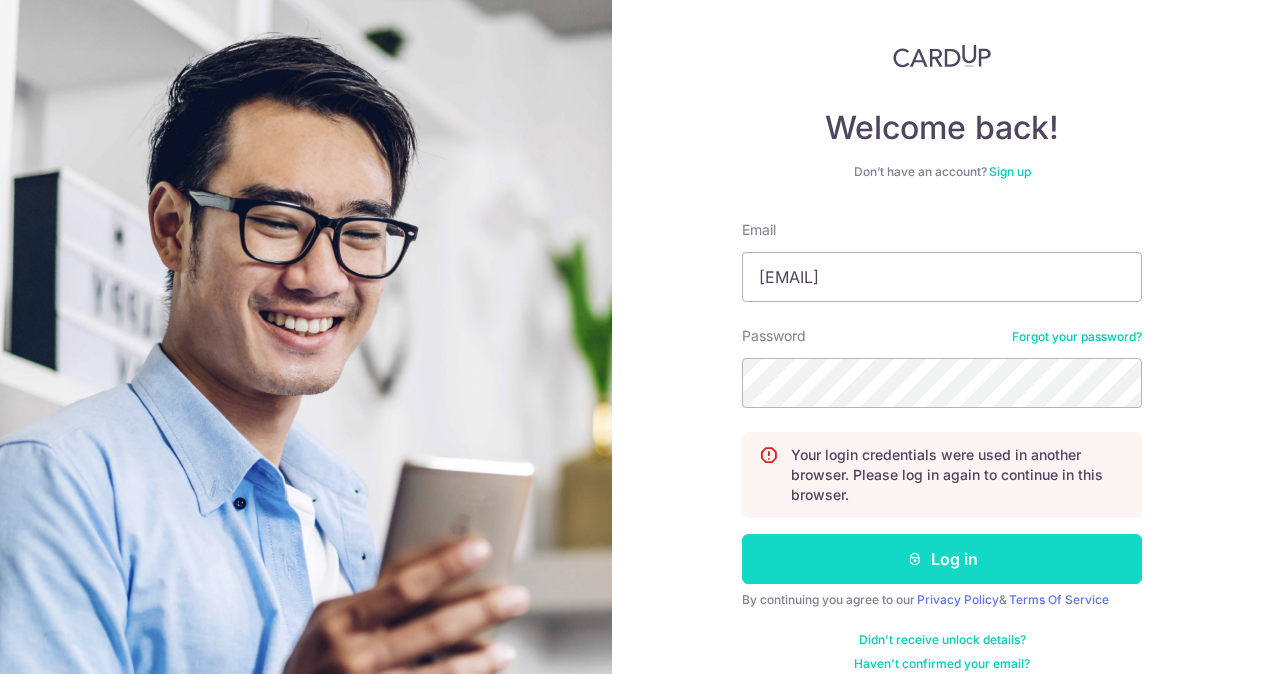click on "Log in" at bounding box center (942, 559) 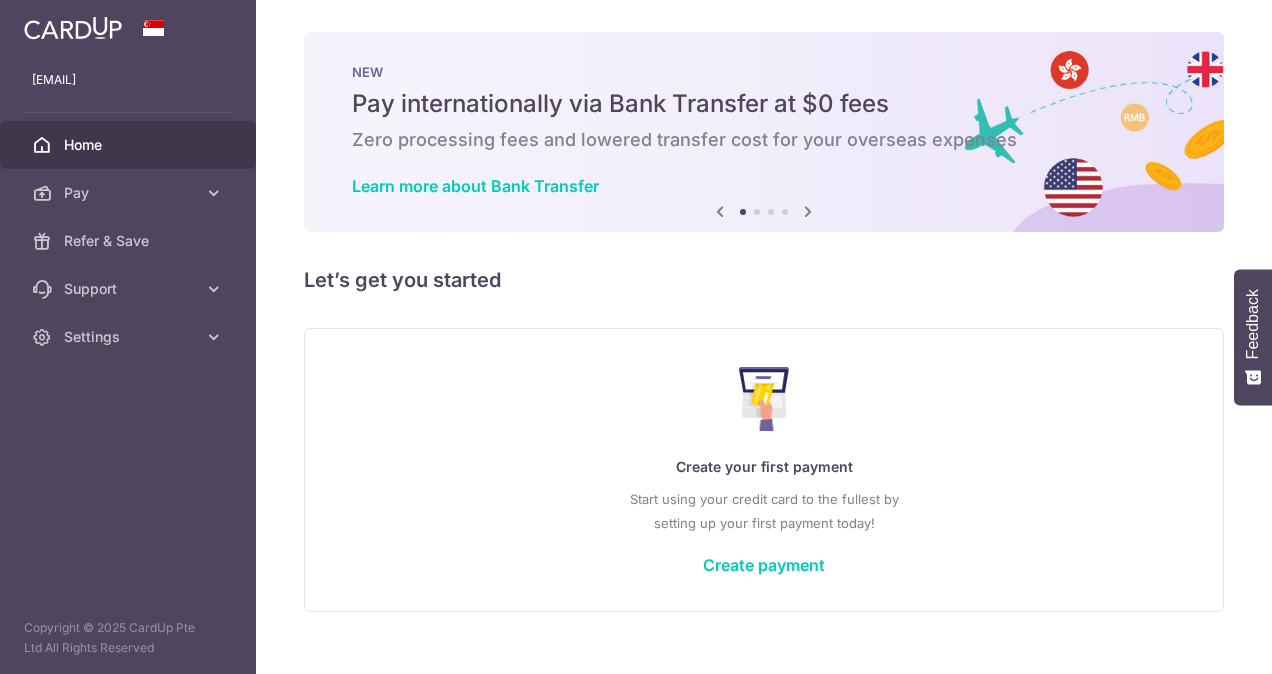 scroll, scrollTop: 0, scrollLeft: 0, axis: both 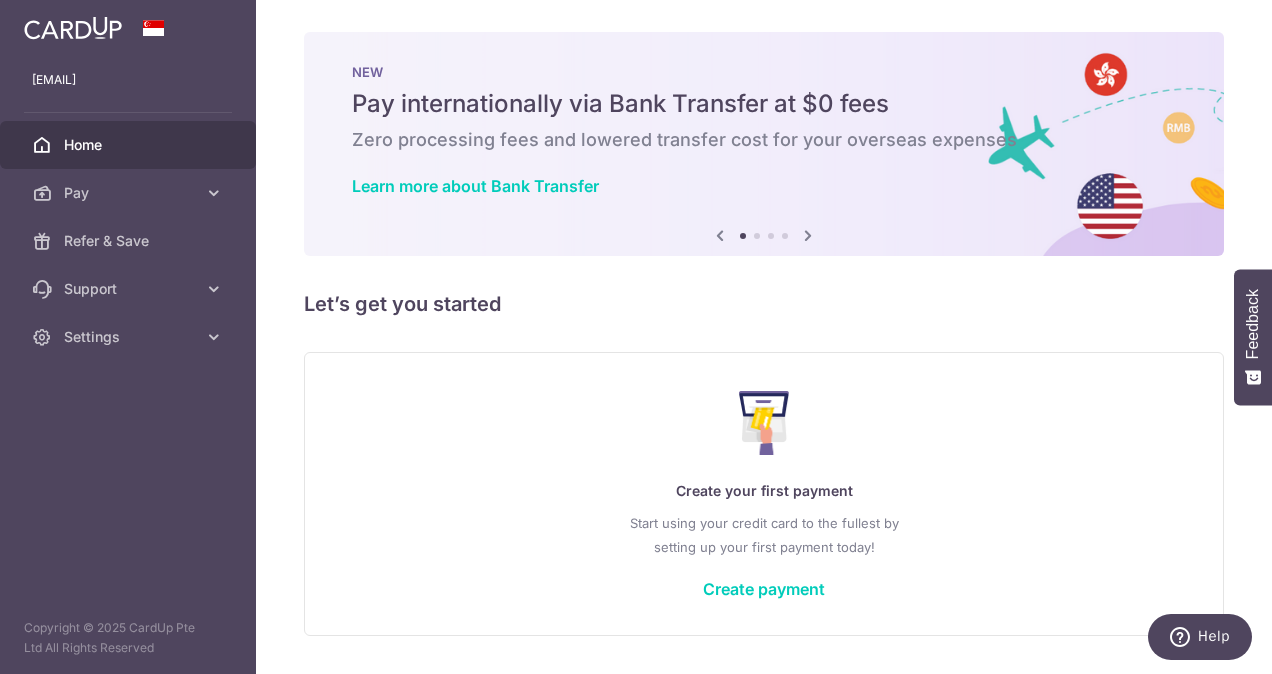 click on "Create your first payment
Start using your credit card to the fullest by   setting up your first payment today!
Create payment" at bounding box center [764, 493] 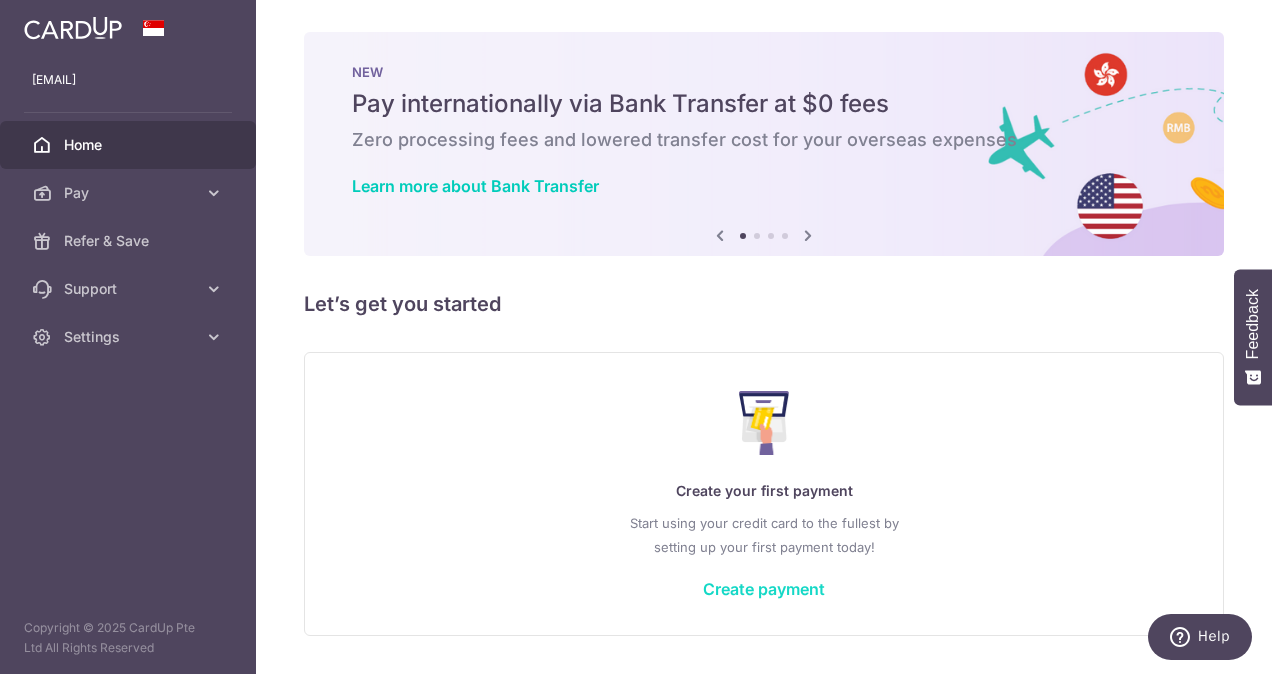 click on "Create payment" at bounding box center [764, 589] 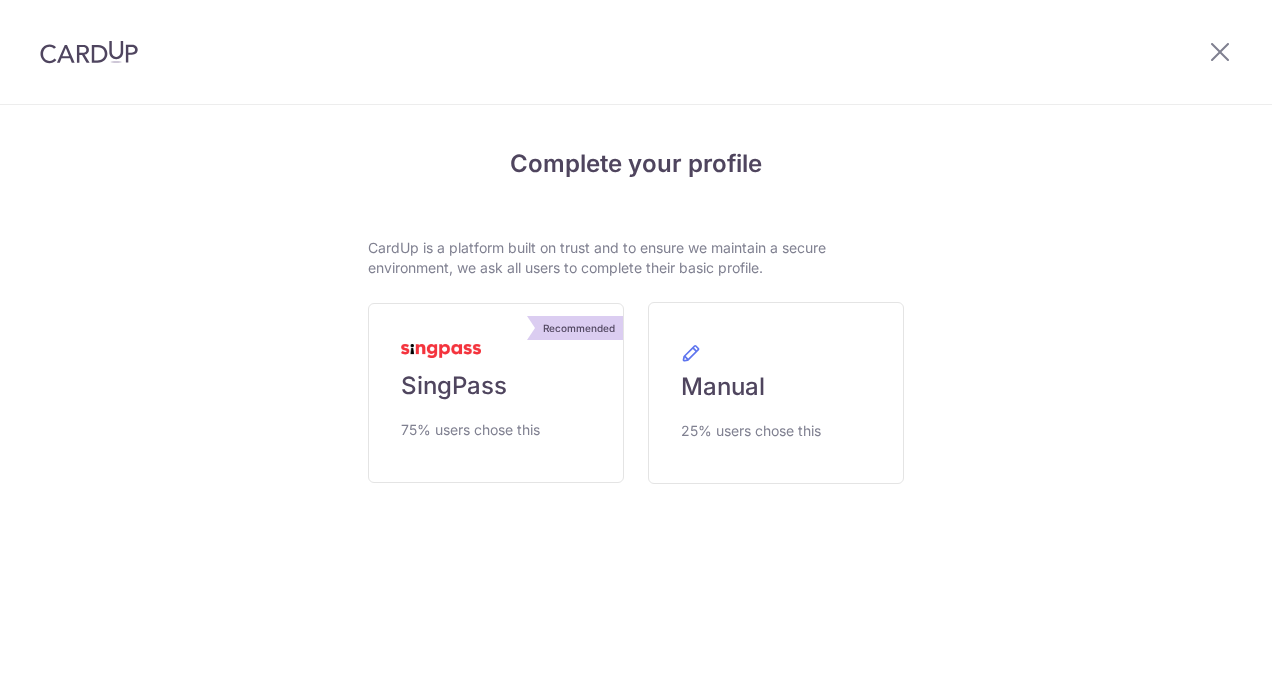 scroll, scrollTop: 0, scrollLeft: 0, axis: both 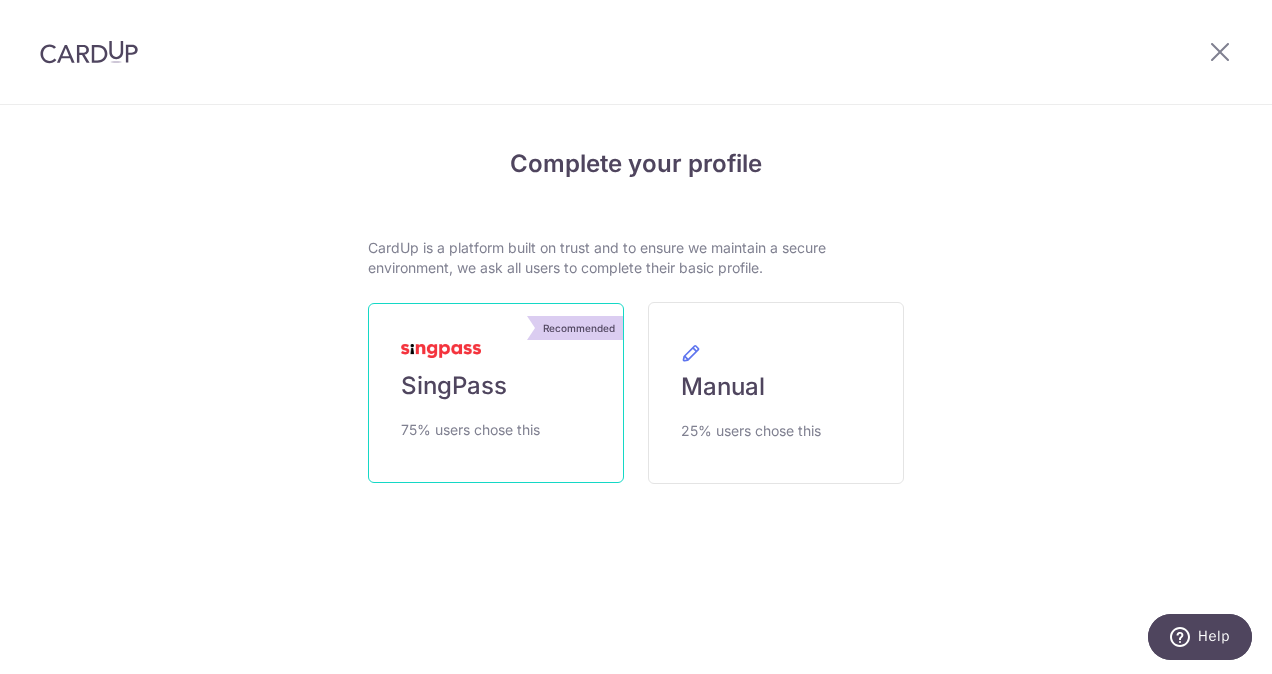 click on "Recommended
SingPass
75% users chose this" at bounding box center (496, 393) 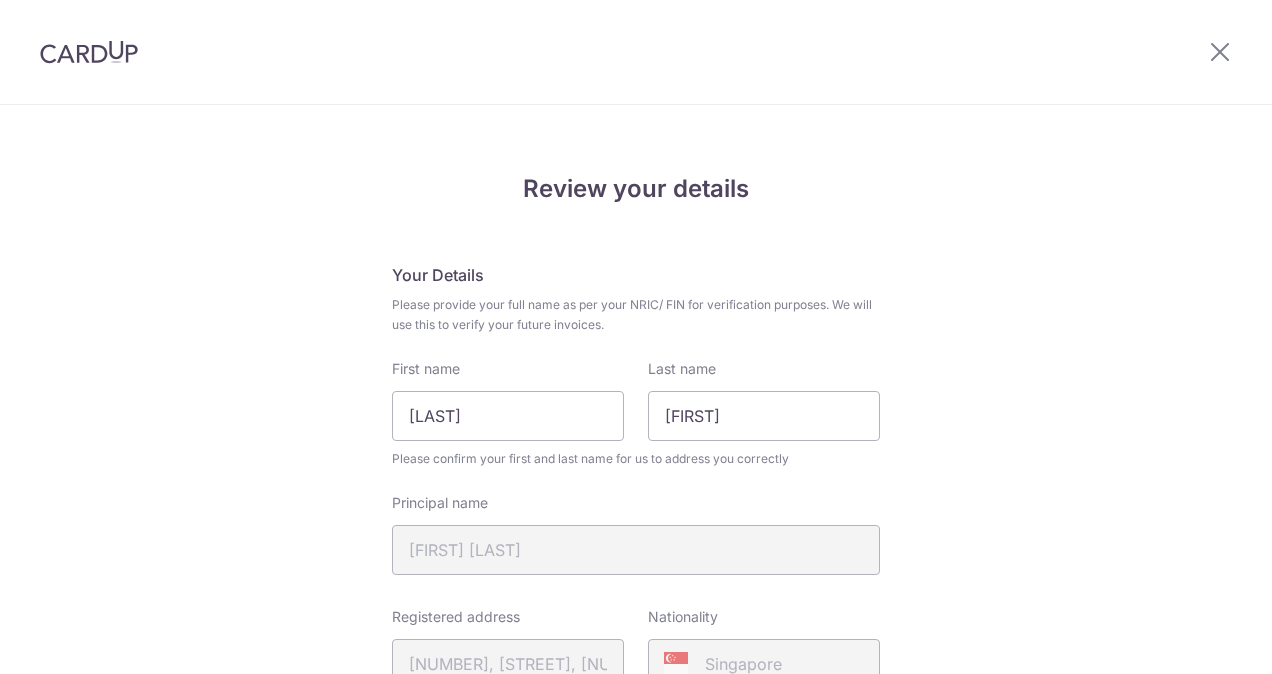 scroll, scrollTop: 0, scrollLeft: 0, axis: both 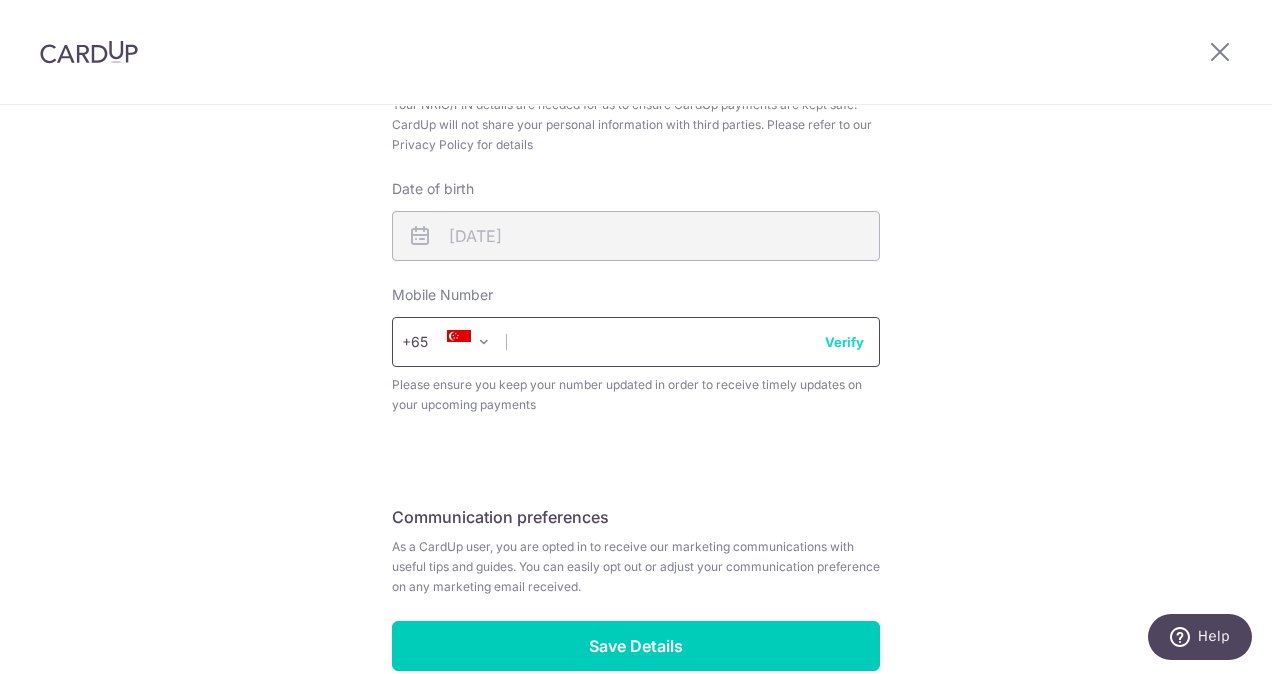click at bounding box center (636, 342) 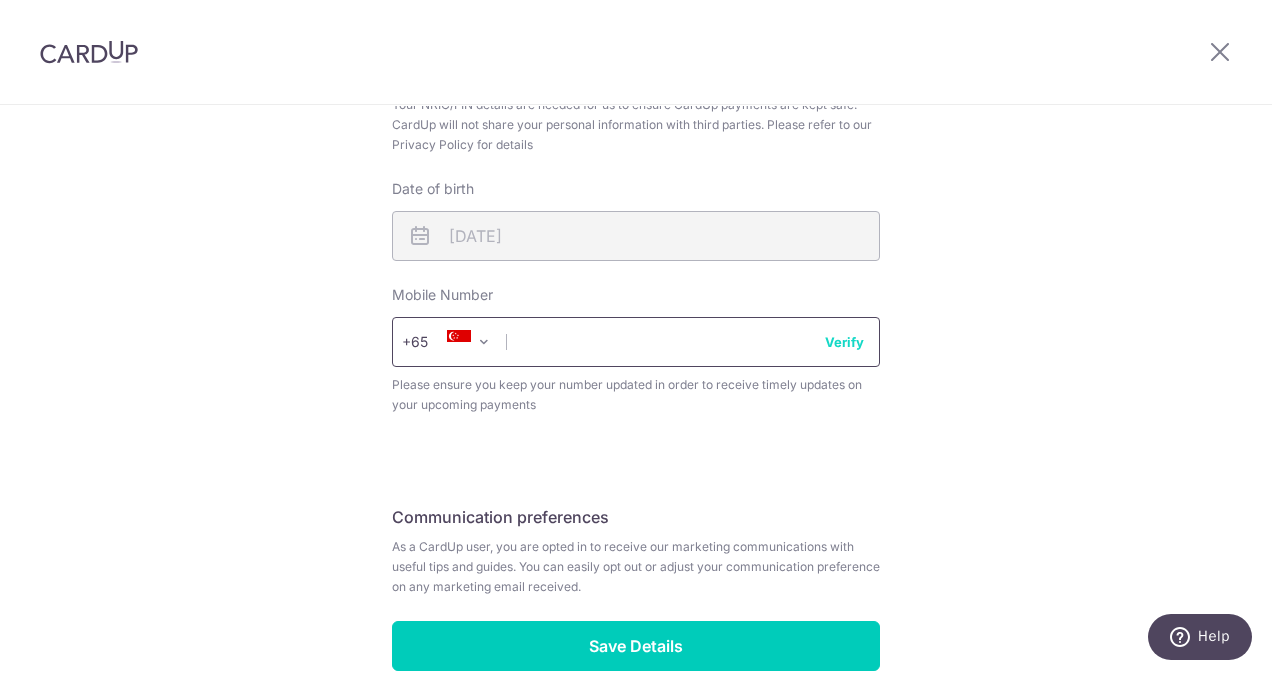 type on "[PHONE]" 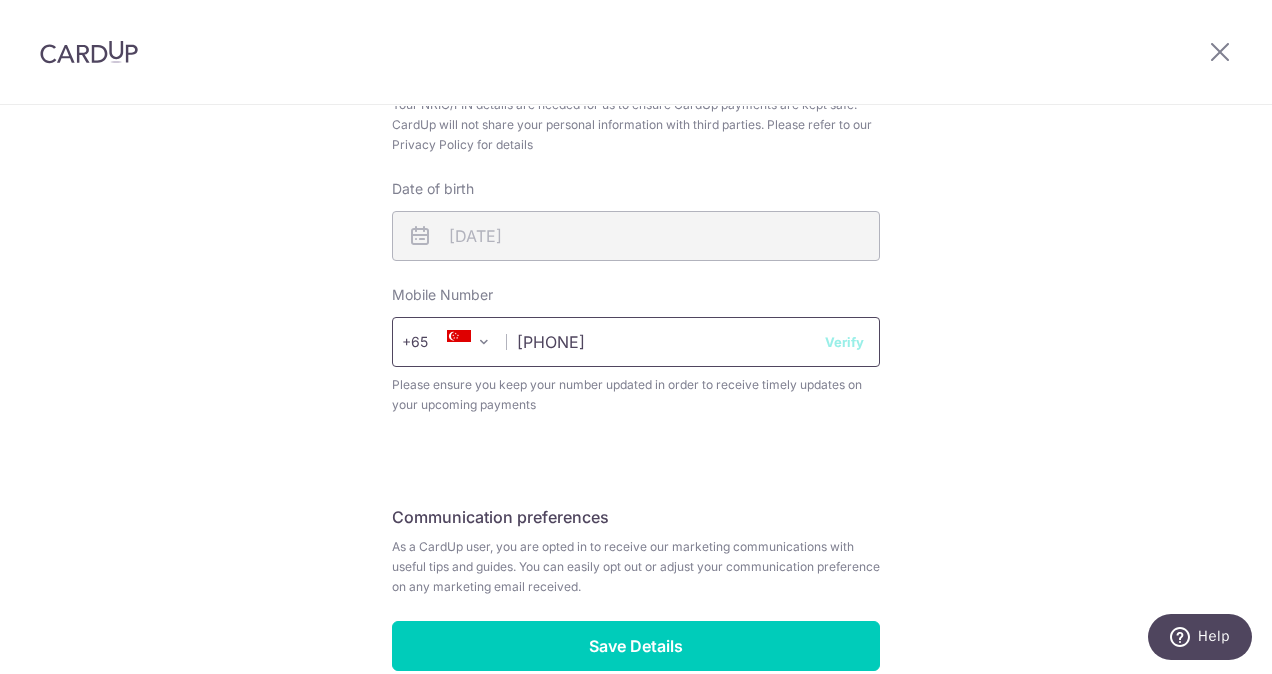 select on "65" 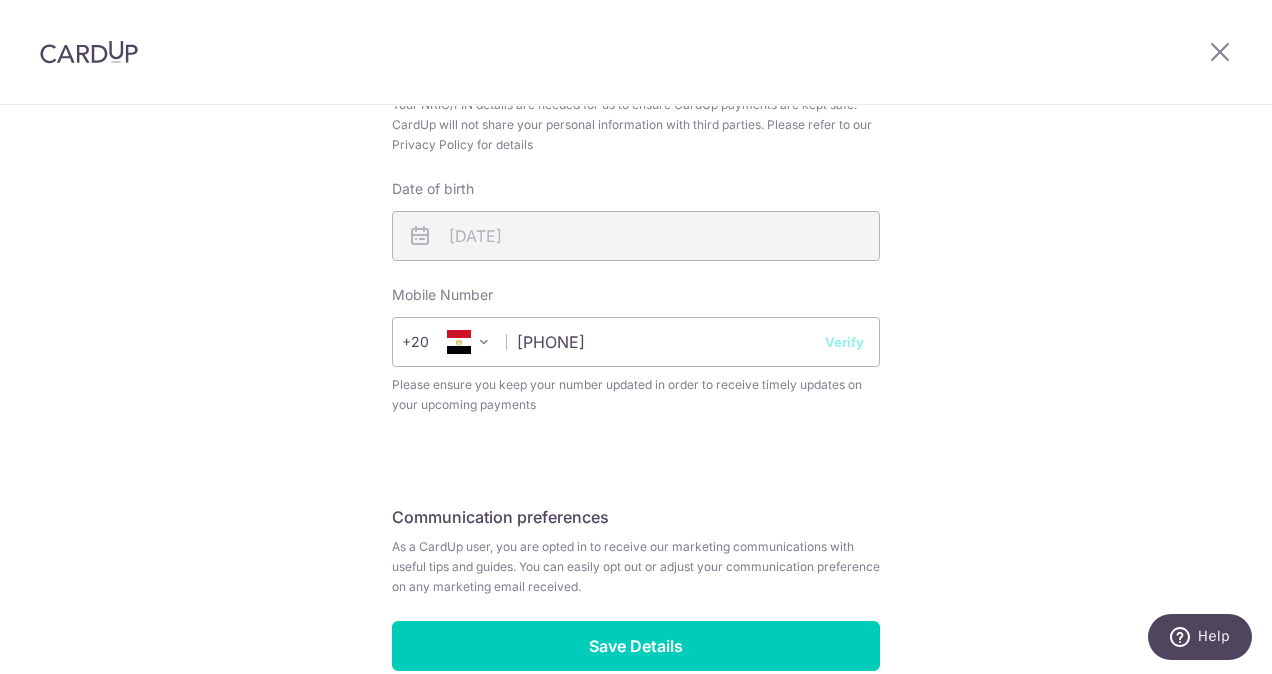 click on "Verify" at bounding box center [844, 342] 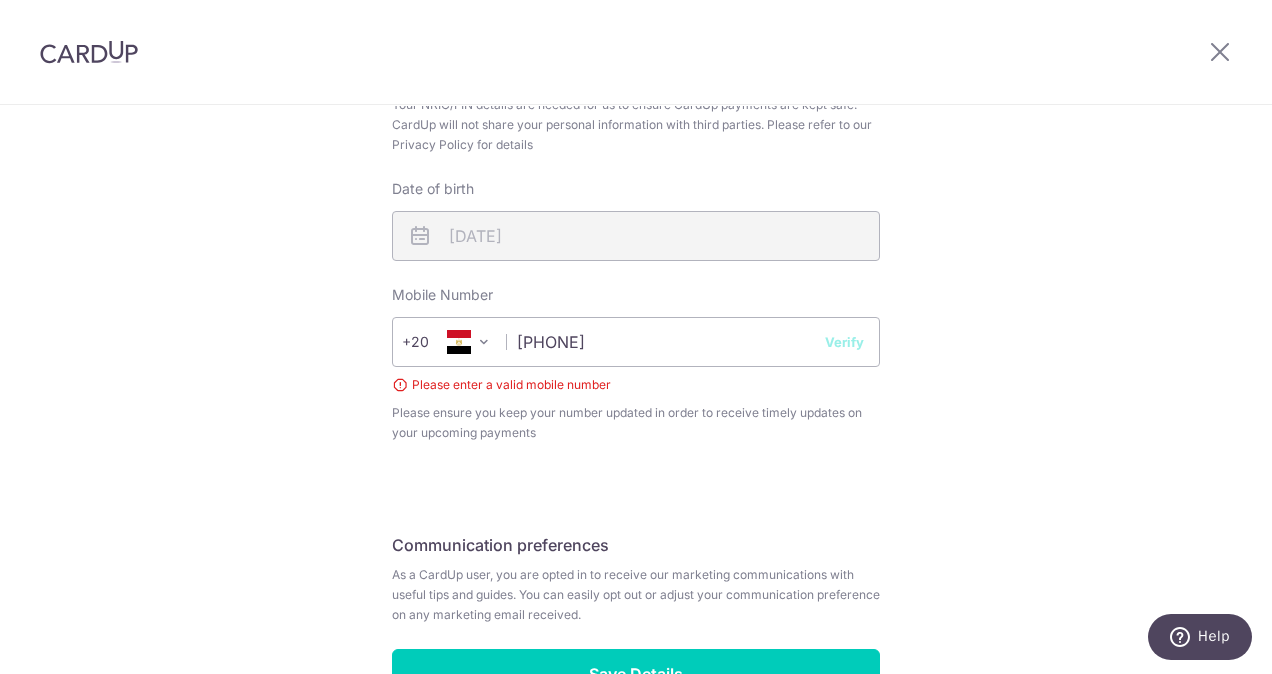 click at bounding box center (459, 342) 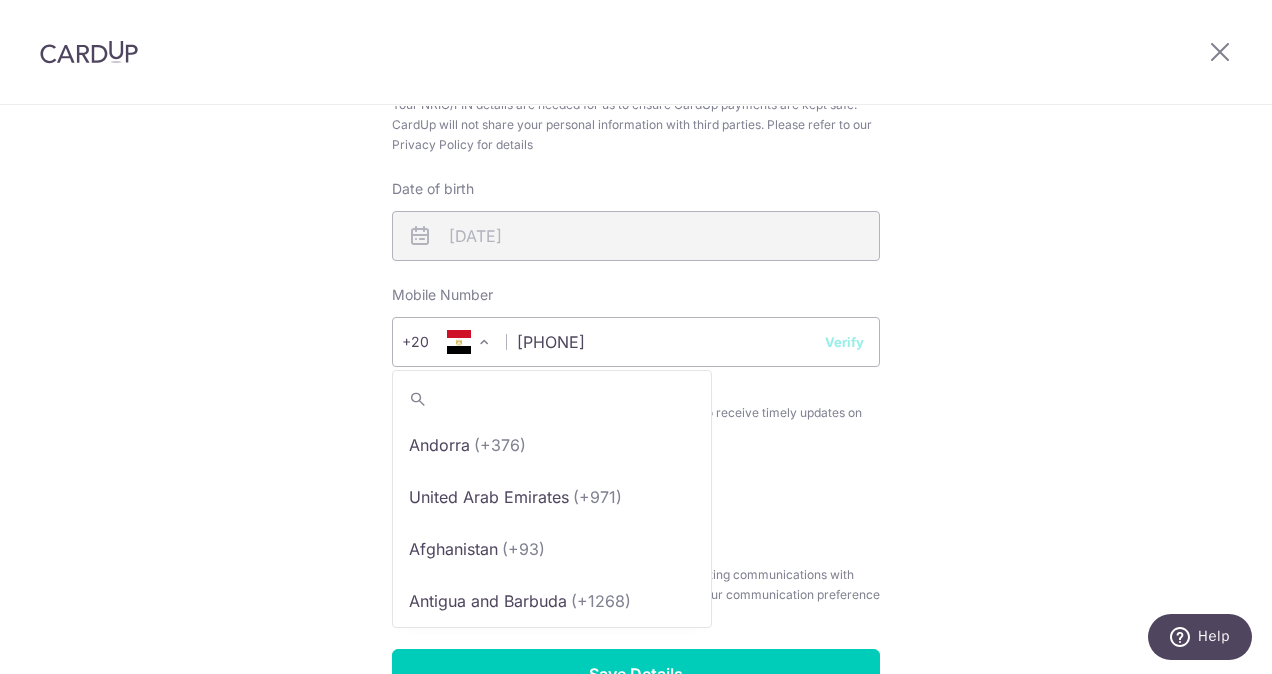 click at bounding box center [484, 342] 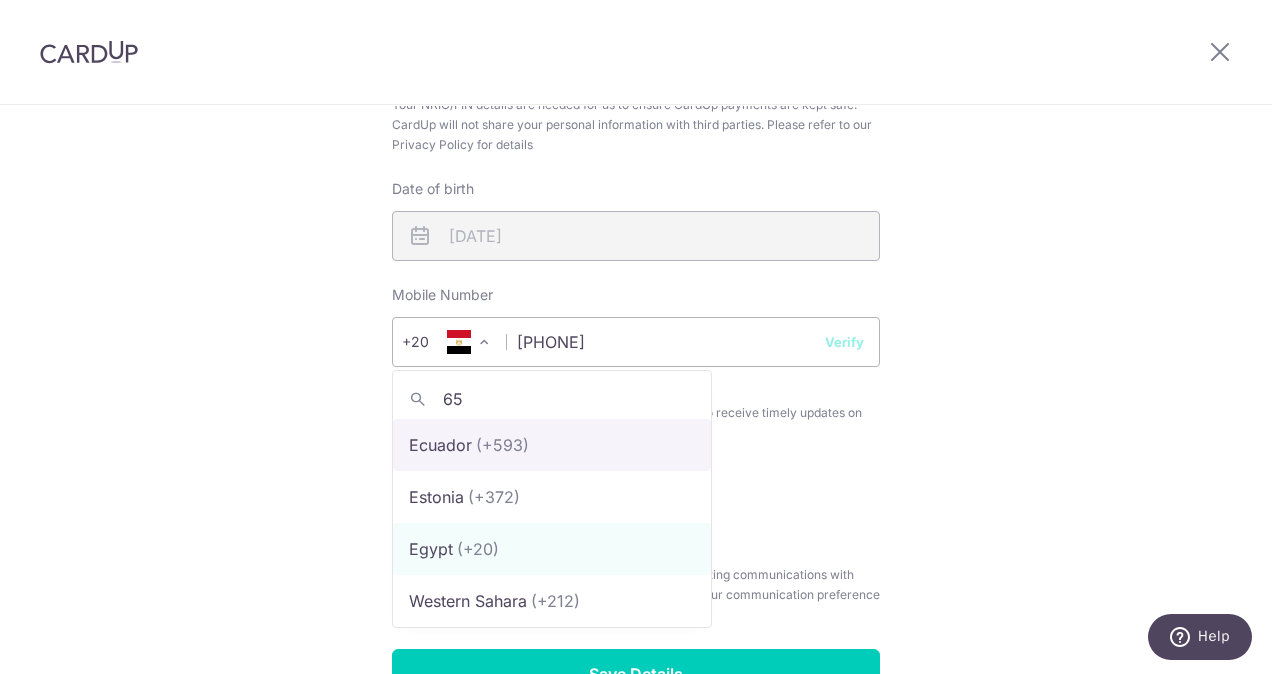 scroll, scrollTop: 0, scrollLeft: 0, axis: both 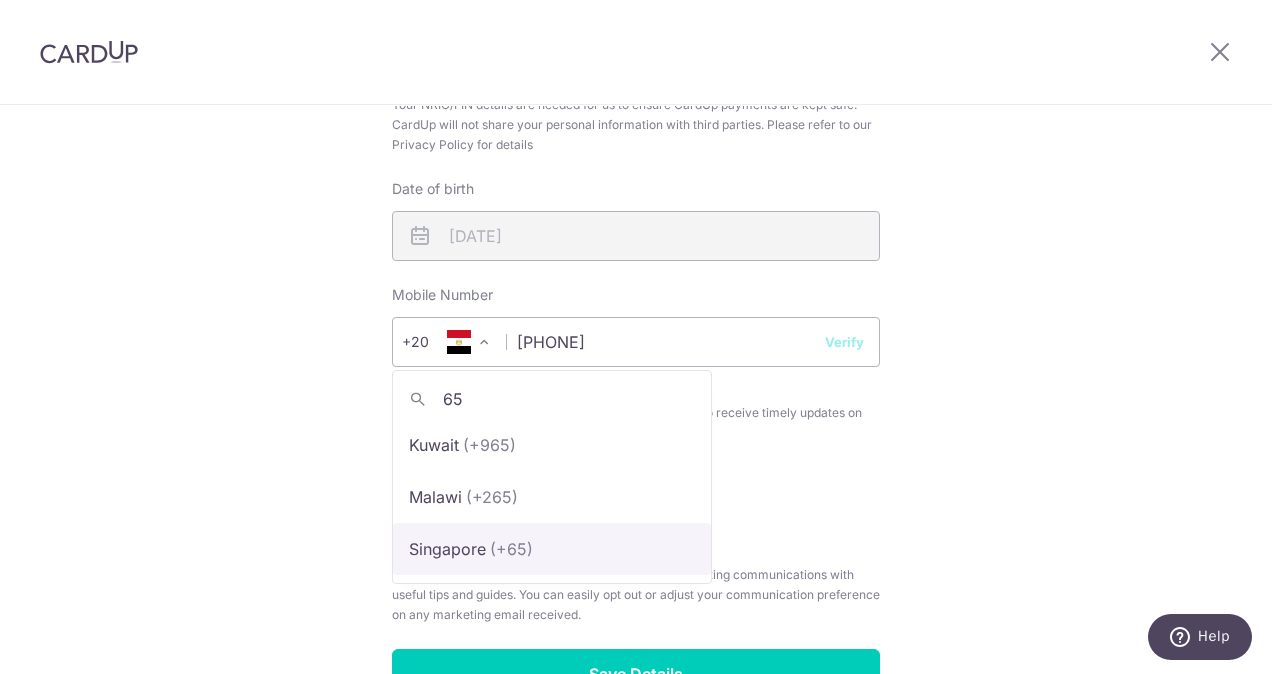 type on "65" 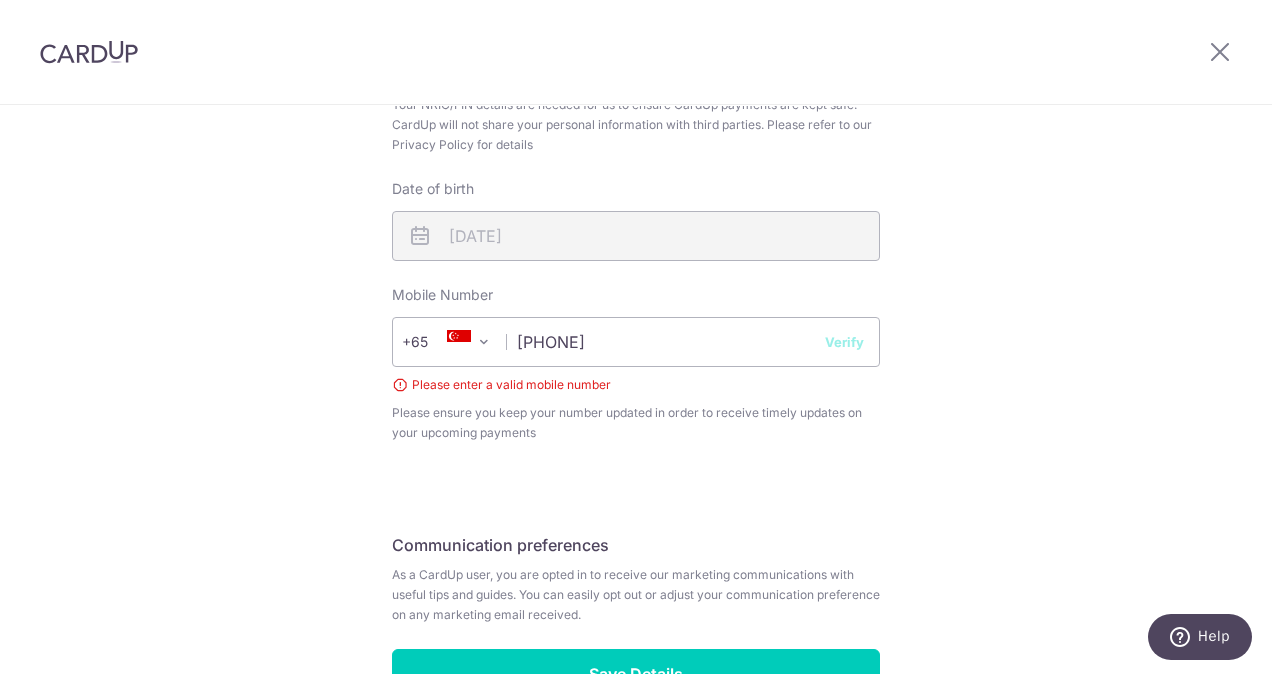 click on "Review your details
Your Details
Please provide your full name as per your NRIC/ FIN for verification purposes. We will use this to verify your future invoices.
First name
Oh Shi Min
Last name
Sylvia
Please confirm your first and last name for us to address you correctly
Principal name
SYLVIA OH SHI MIN
Registered address
467, ADMIRALTY DRIVE, 10, 211, SINGAPORE, 750467" at bounding box center (636, 107) 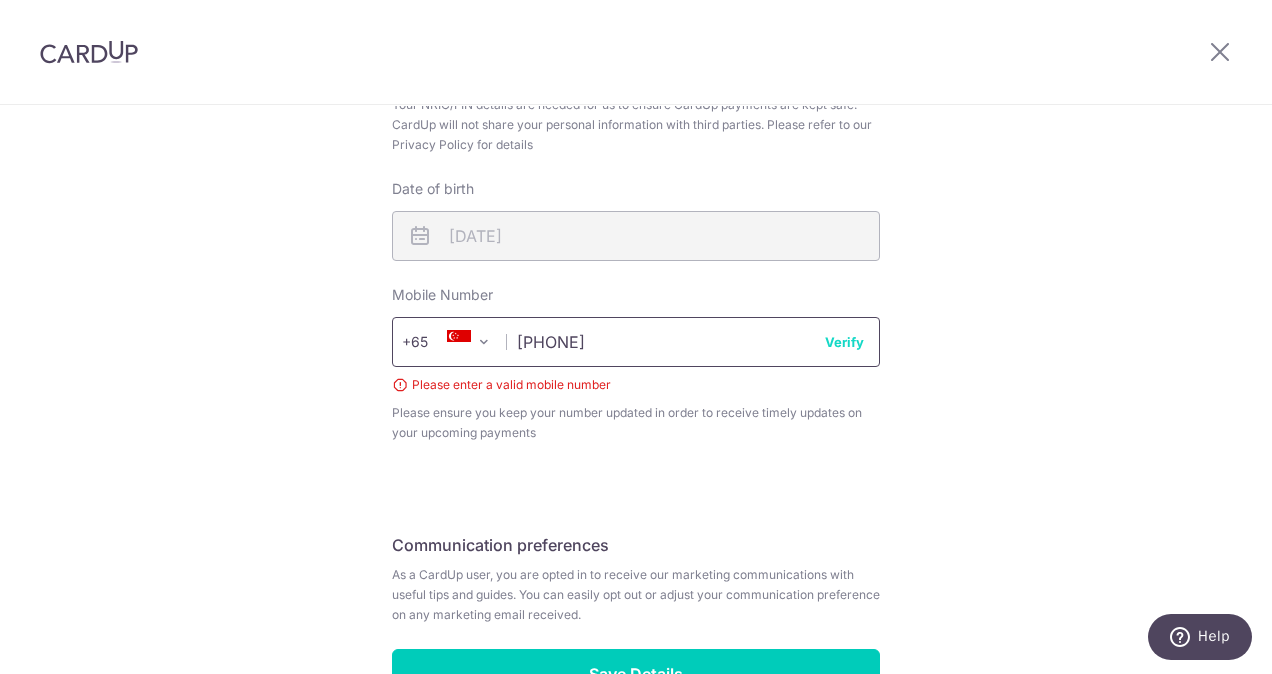 click on "90612338" at bounding box center [636, 342] 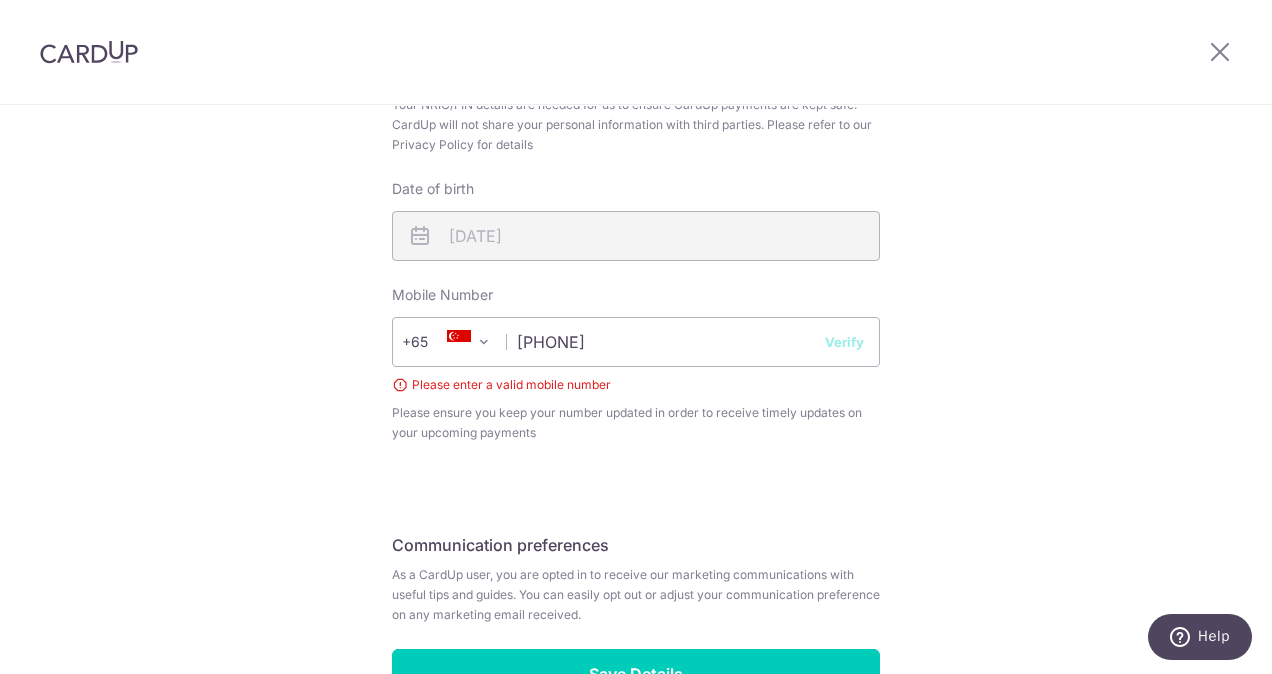 click on "Verify" at bounding box center (844, 342) 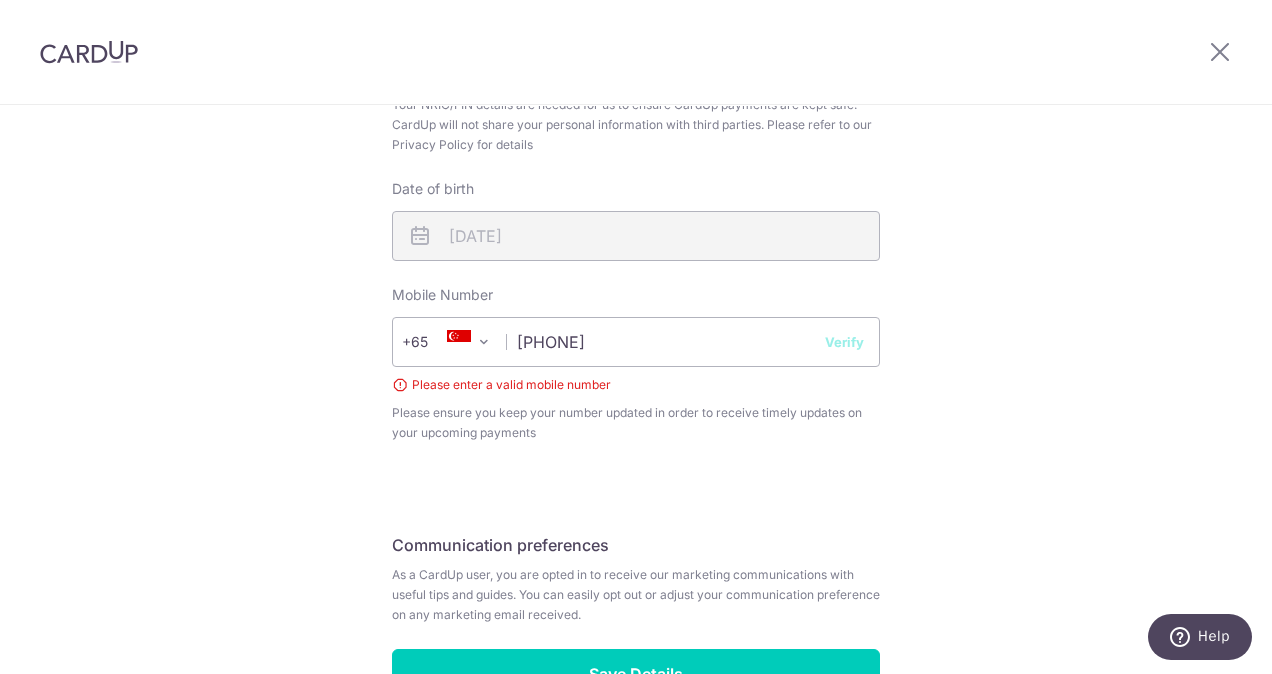click on "Review your details
Your Details
Please provide your full name as per your NRIC/ FIN for verification purposes. We will use this to verify your future invoices.
First name
Oh Shi Min
Last name
Sylvia
Please confirm your first and last name for us to address you correctly
Principal name
SYLVIA OH SHI MIN
Registered address
467, ADMIRALTY DRIVE, 10, 211, SINGAPORE, 750467" at bounding box center [636, 107] 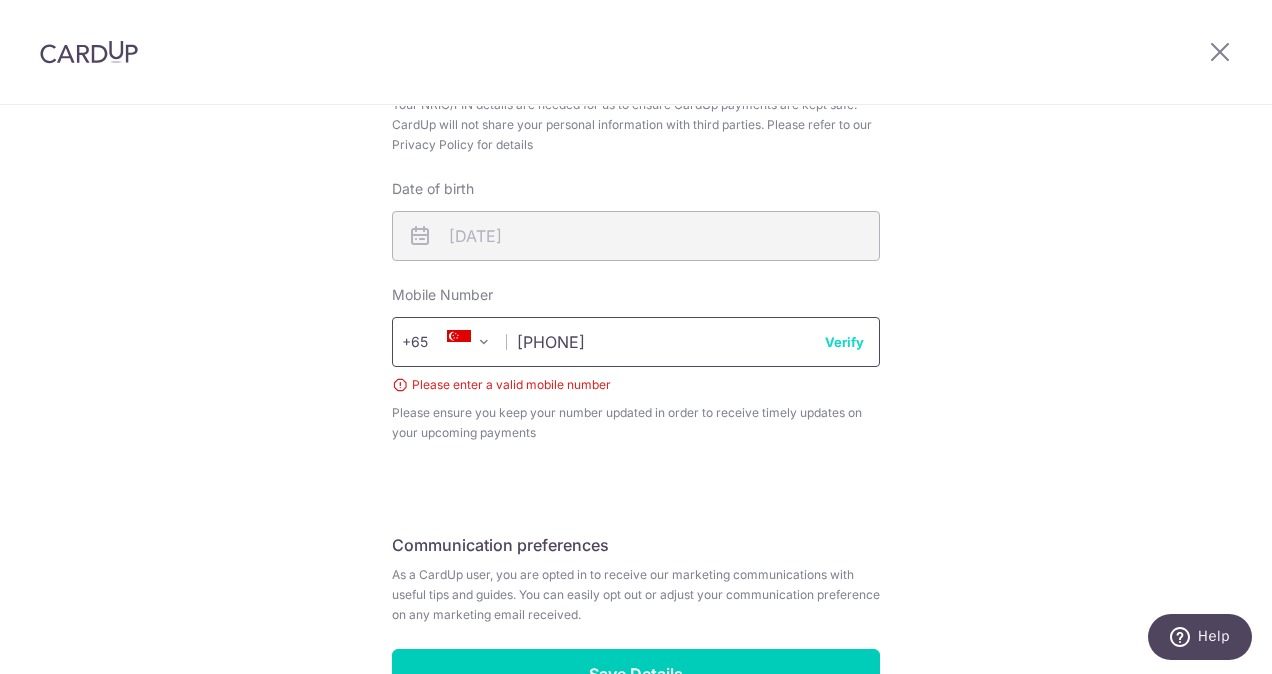 click on "90612338" at bounding box center [636, 342] 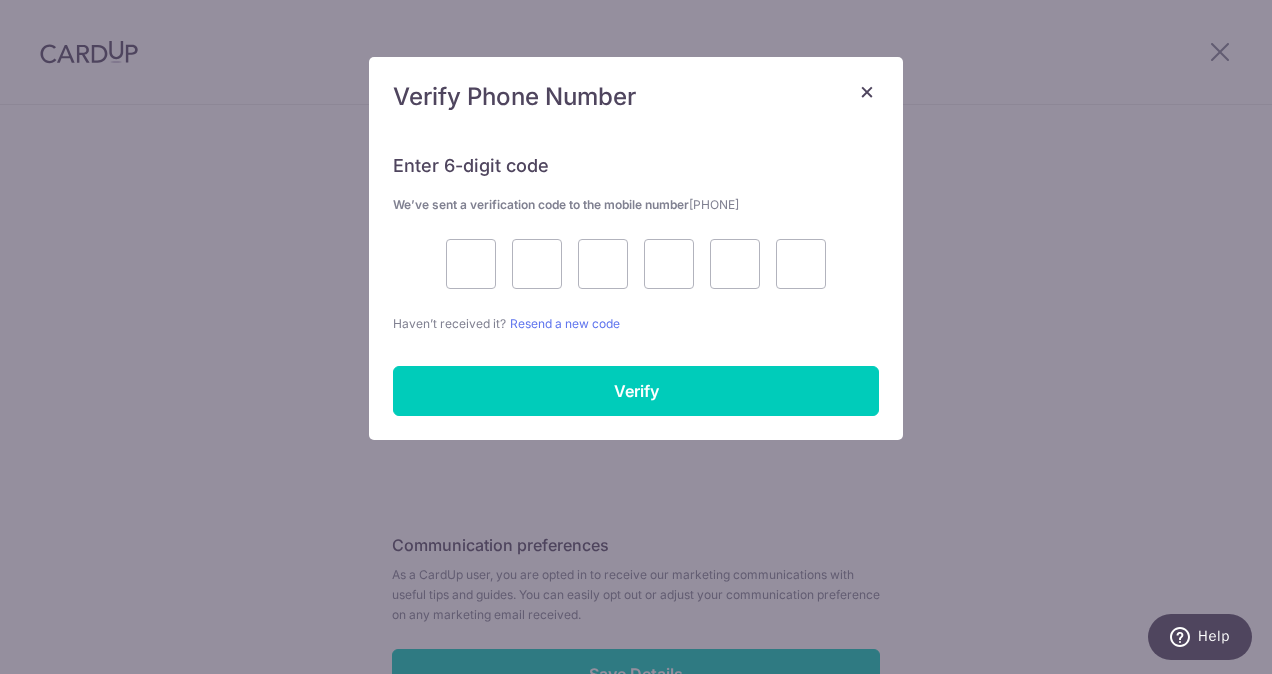 drag, startPoint x: 1116, startPoint y: 426, endPoint x: 586, endPoint y: 296, distance: 545.7106 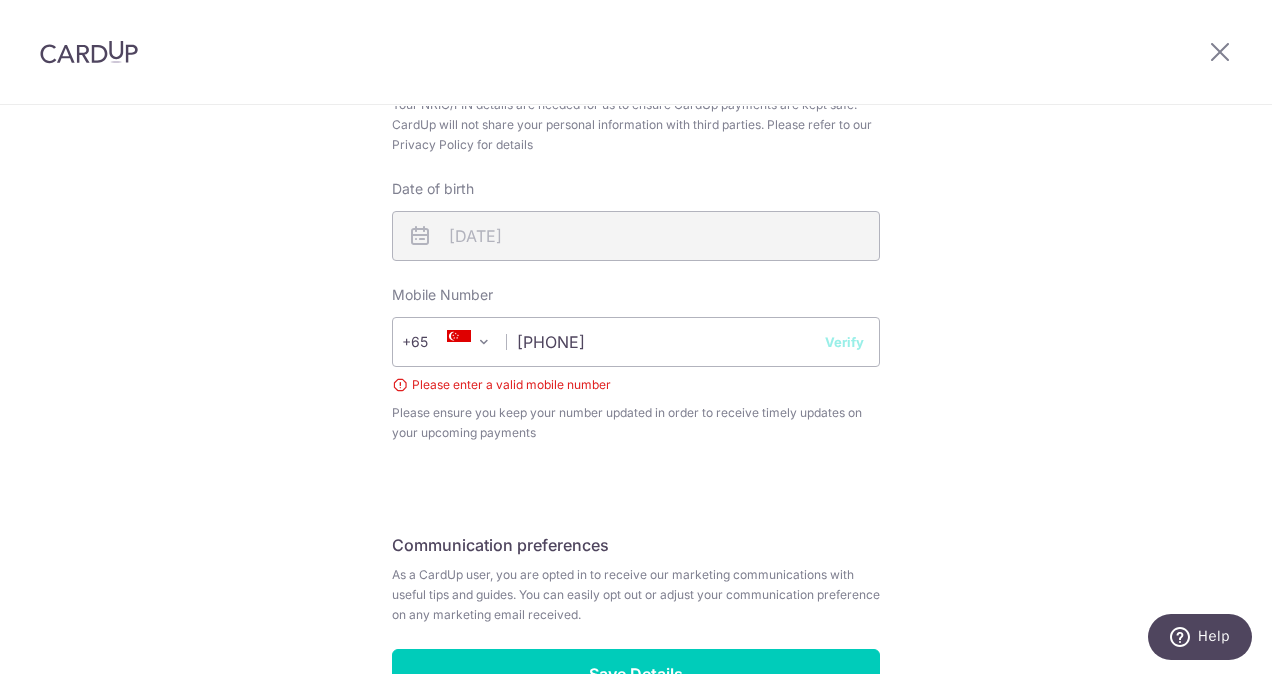 click on "Review your details
Your Details
Please provide your full name as per your NRIC/ FIN for verification purposes. We will use this to verify your future invoices.
First name
Oh Shi Min
Last name
Sylvia
Please confirm your first and last name for us to address you correctly
Principal name
SYLVIA OH SHI MIN
Registered address
467, ADMIRALTY DRIVE, 10, 211, SINGAPORE, 750467" at bounding box center (636, 107) 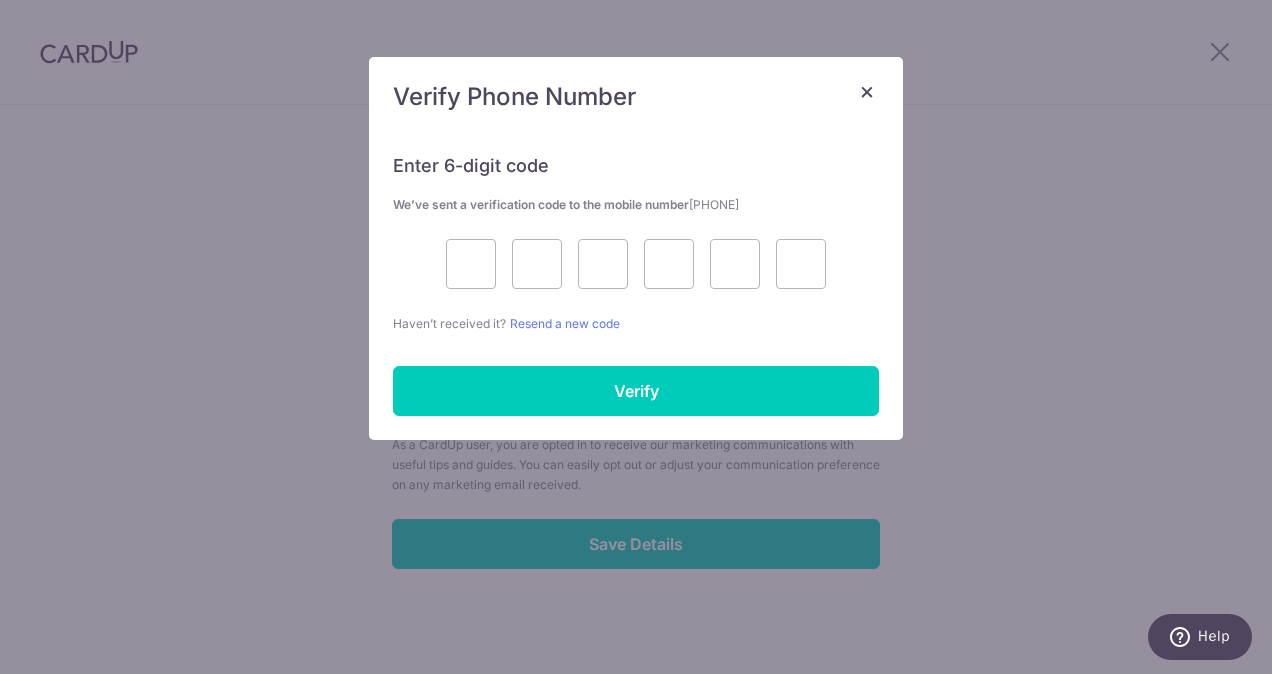 scroll, scrollTop: 834, scrollLeft: 0, axis: vertical 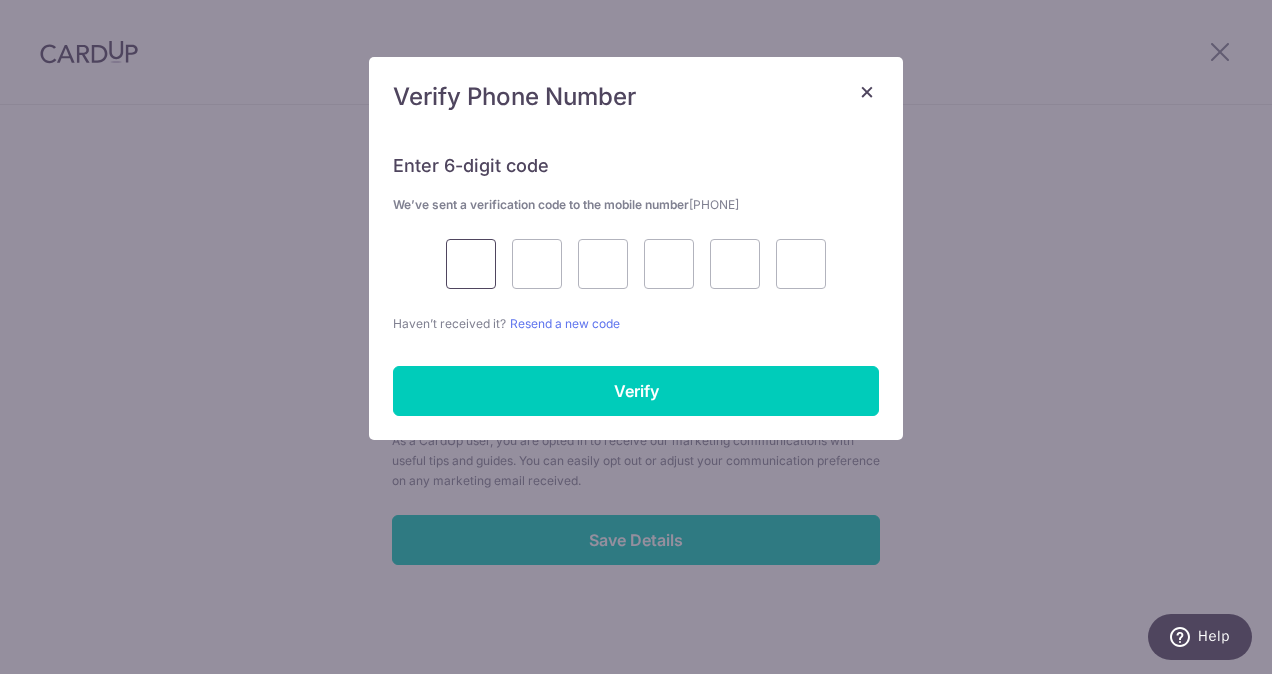 click at bounding box center (471, 264) 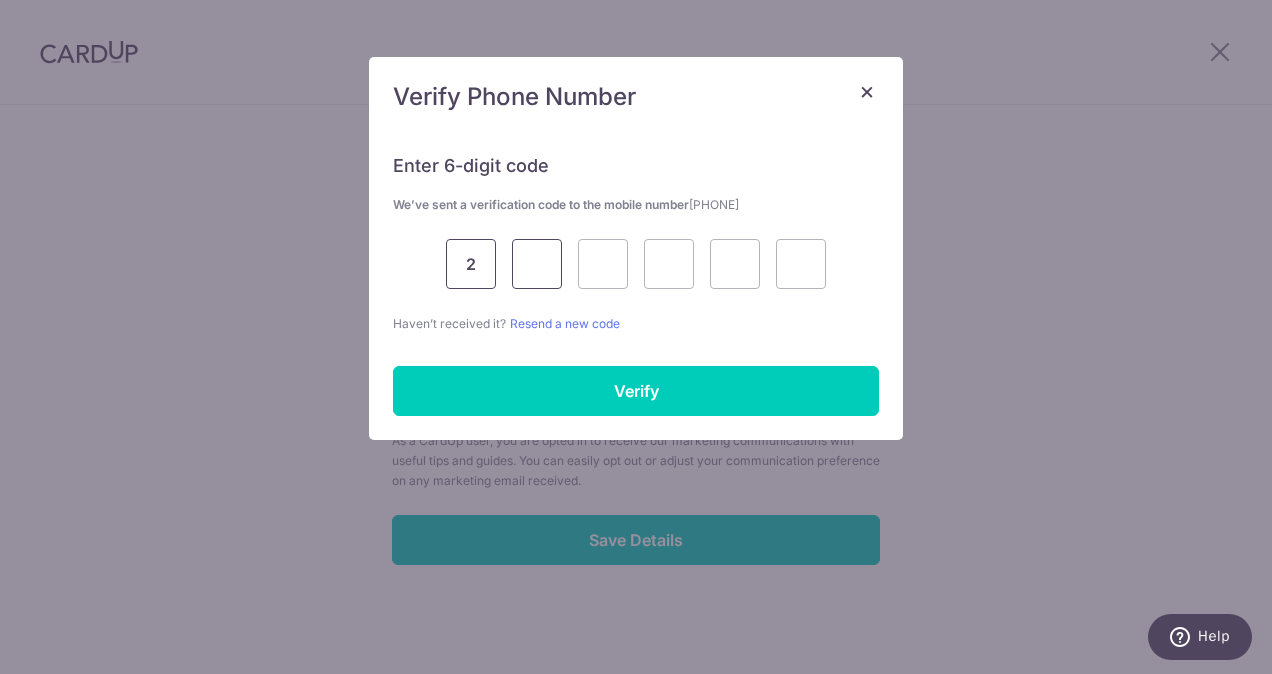 type on "5" 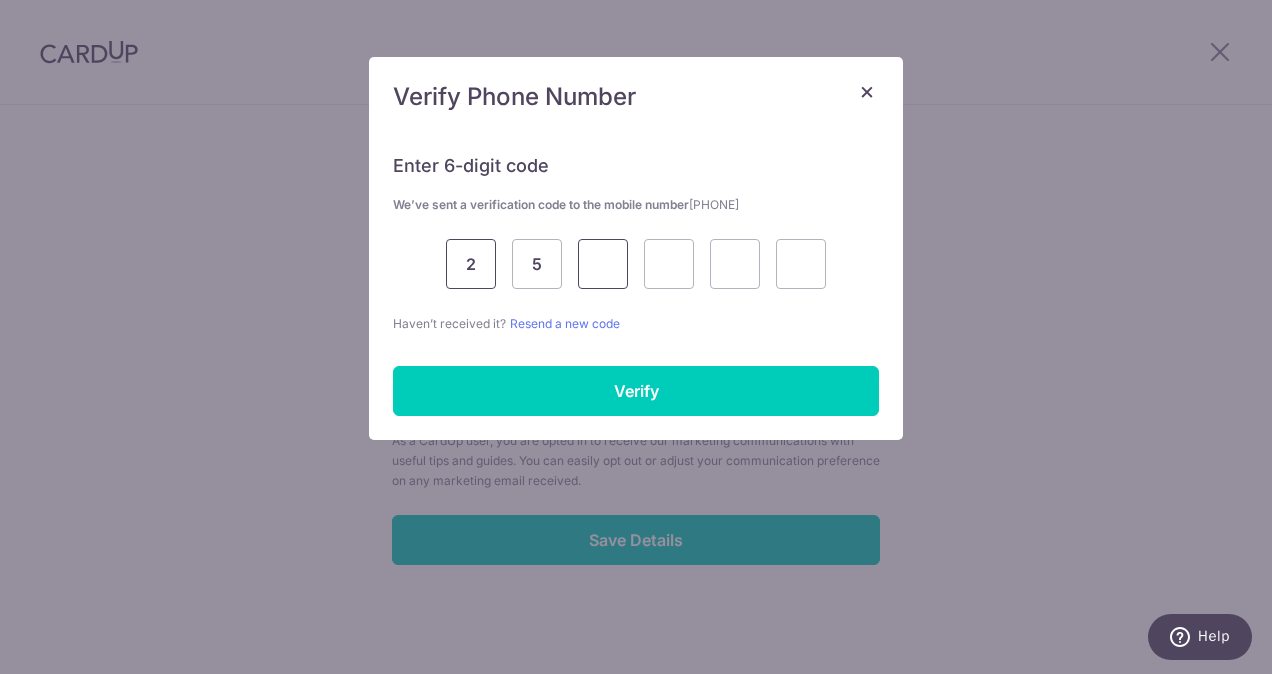 type on "9" 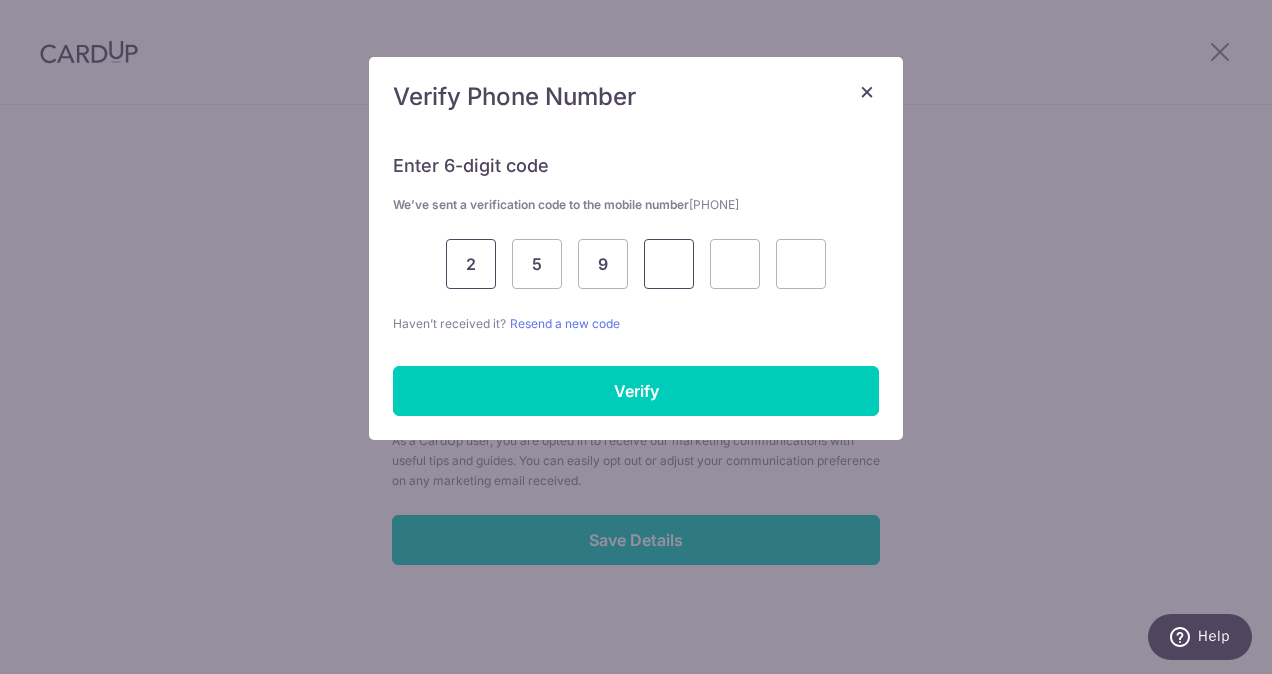 type on "9" 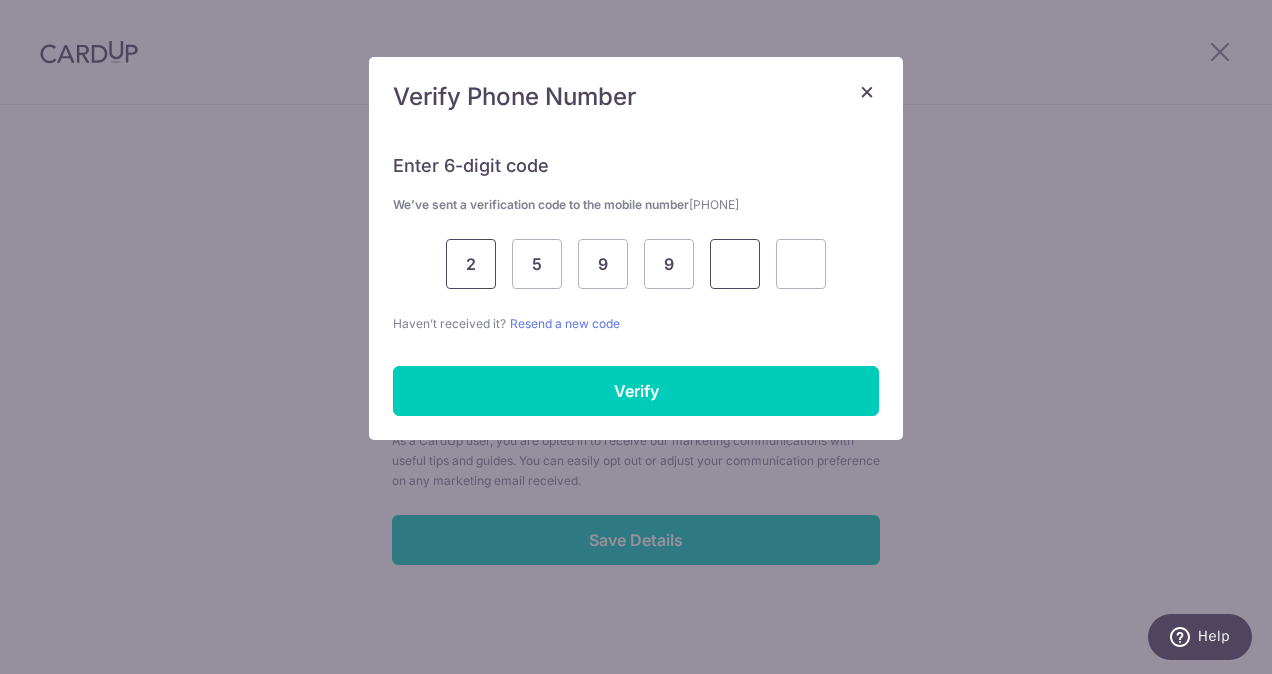 type on "9" 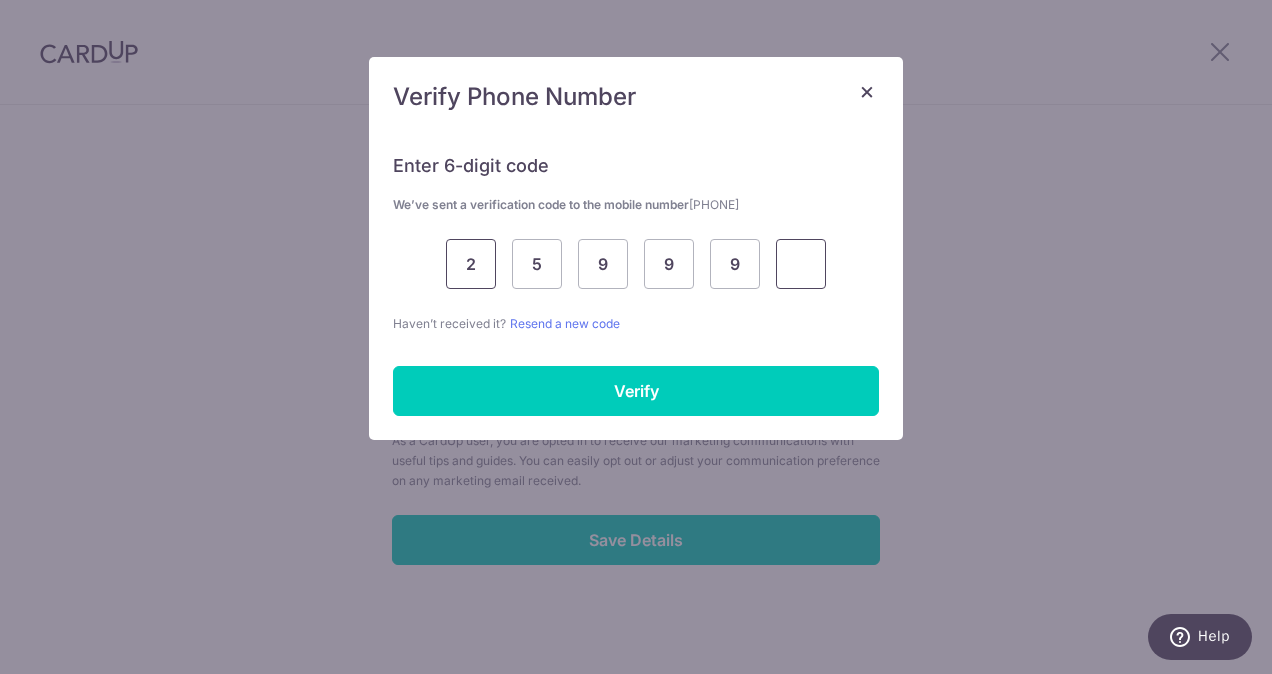 type on "9" 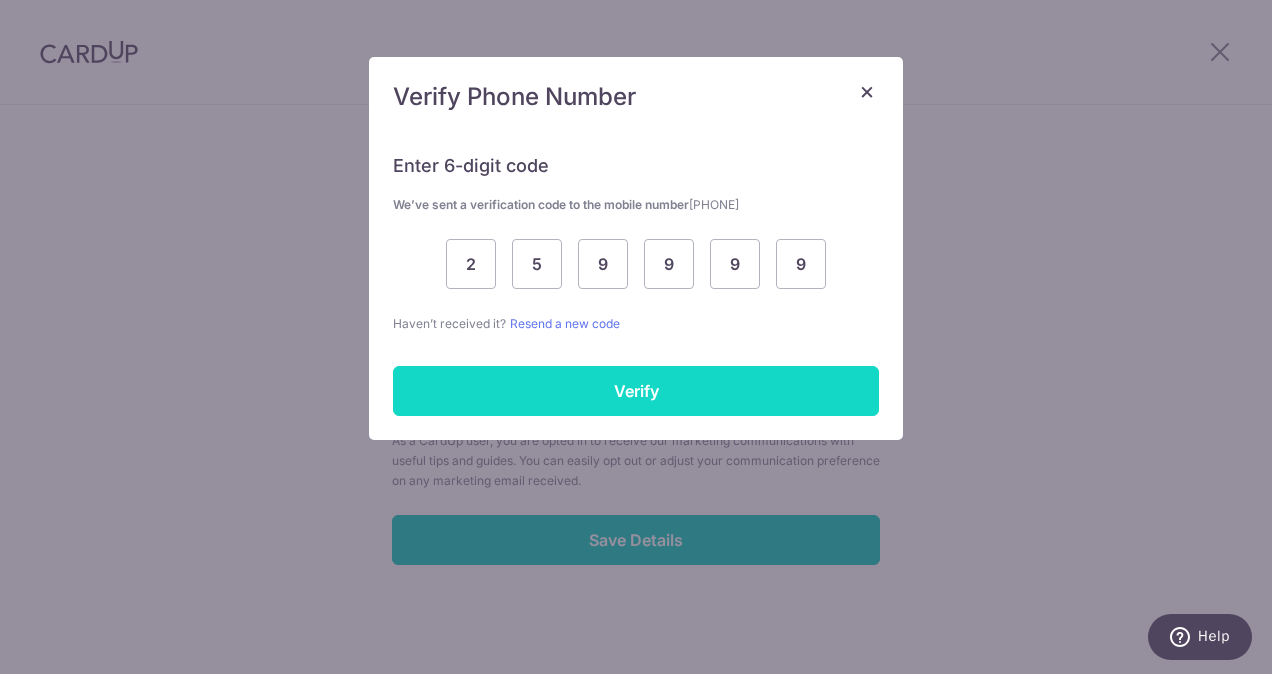 click on "Verify" at bounding box center [636, 391] 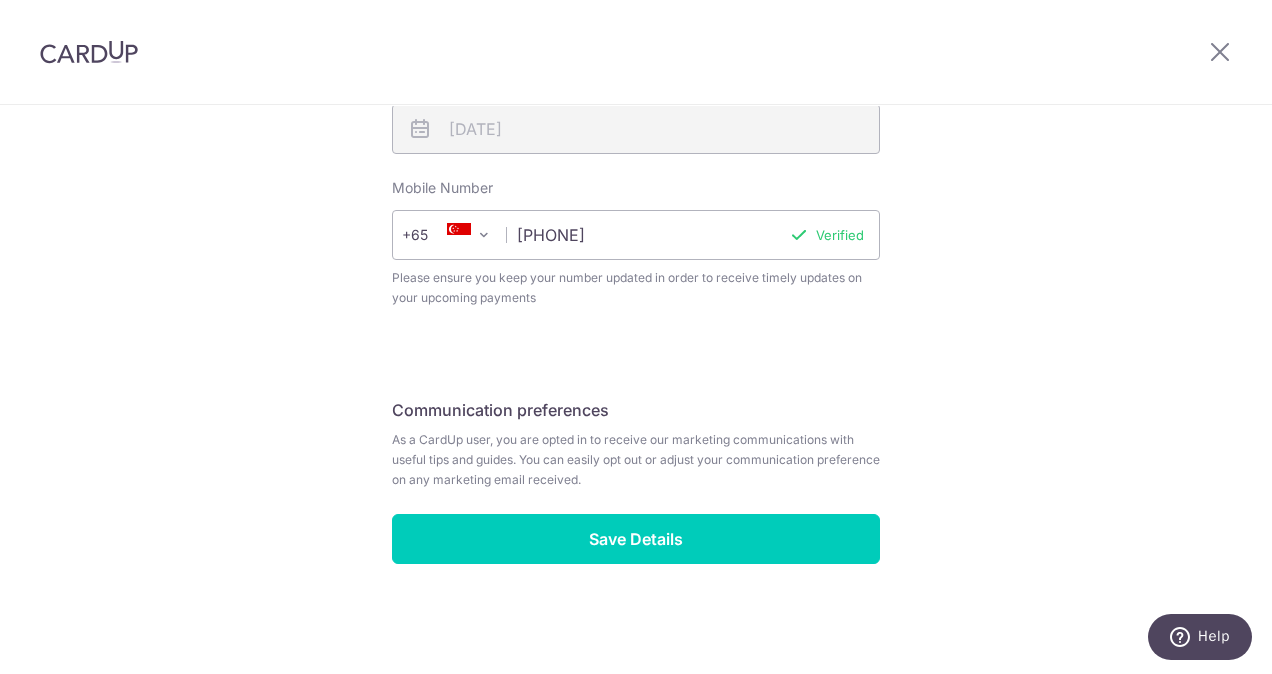 scroll, scrollTop: 806, scrollLeft: 0, axis: vertical 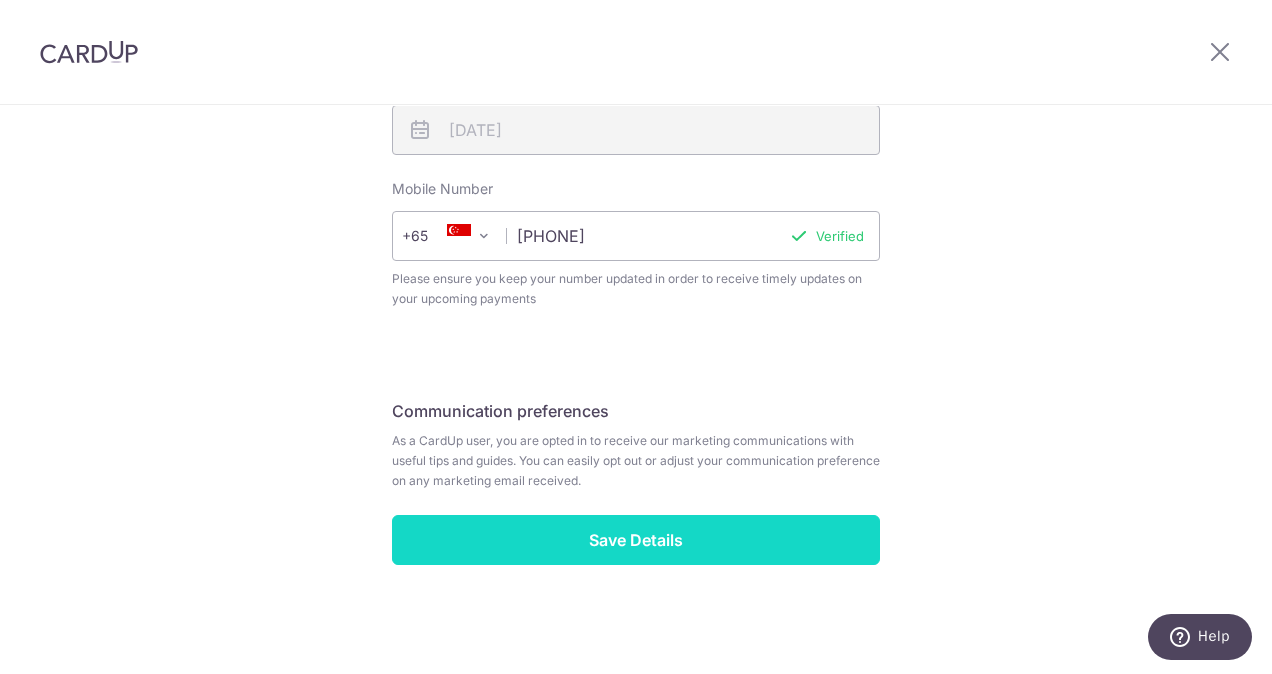 click on "Save Details" at bounding box center [636, 540] 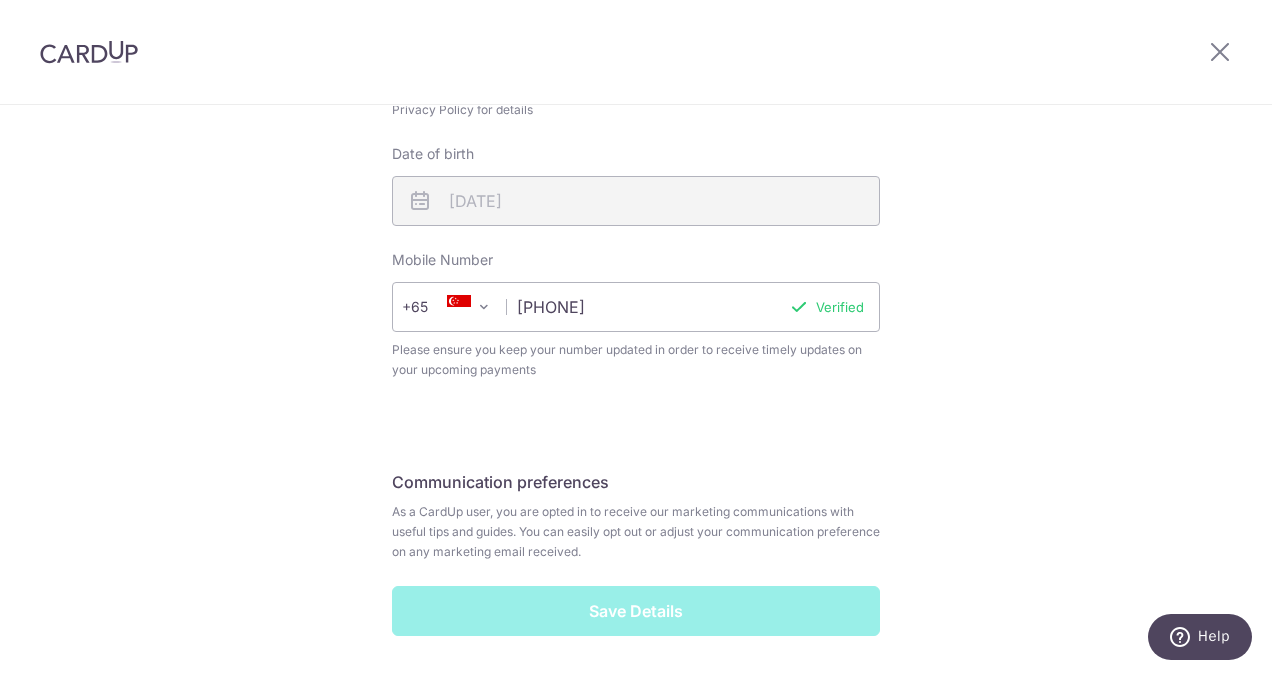 scroll, scrollTop: 800, scrollLeft: 0, axis: vertical 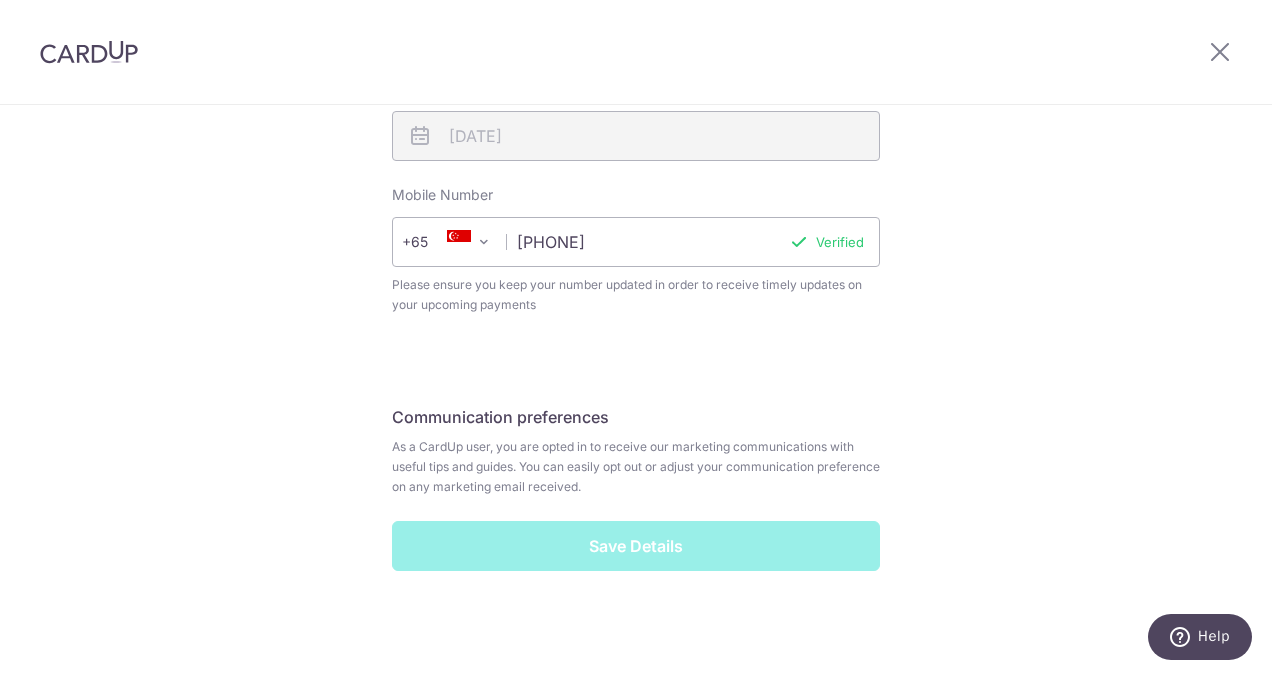 click on "Save Details" at bounding box center (636, 546) 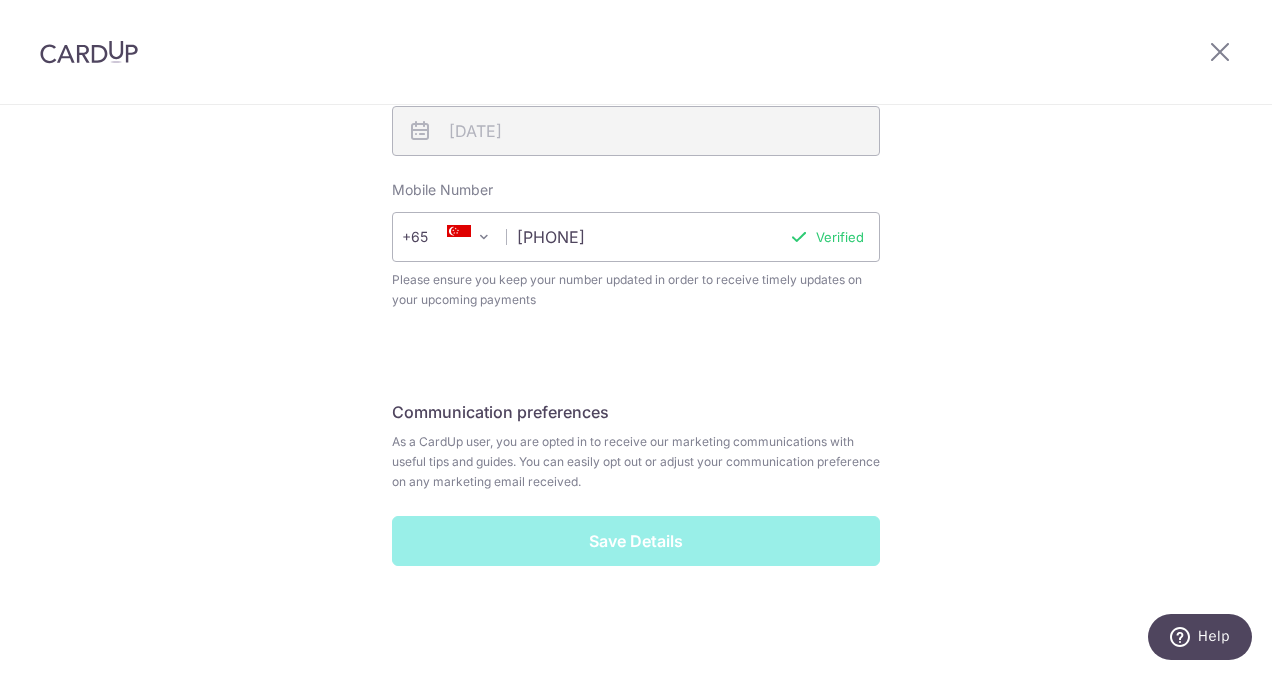 scroll, scrollTop: 806, scrollLeft: 0, axis: vertical 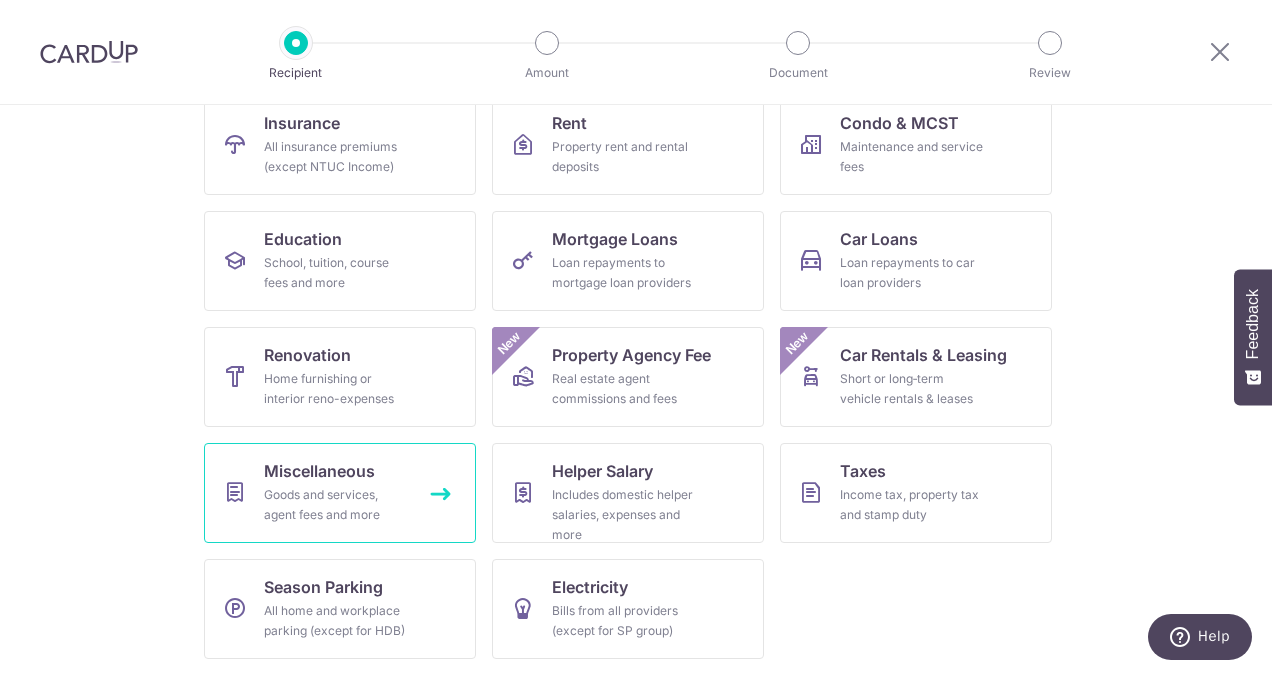 click on "Miscellaneous" at bounding box center (319, 471) 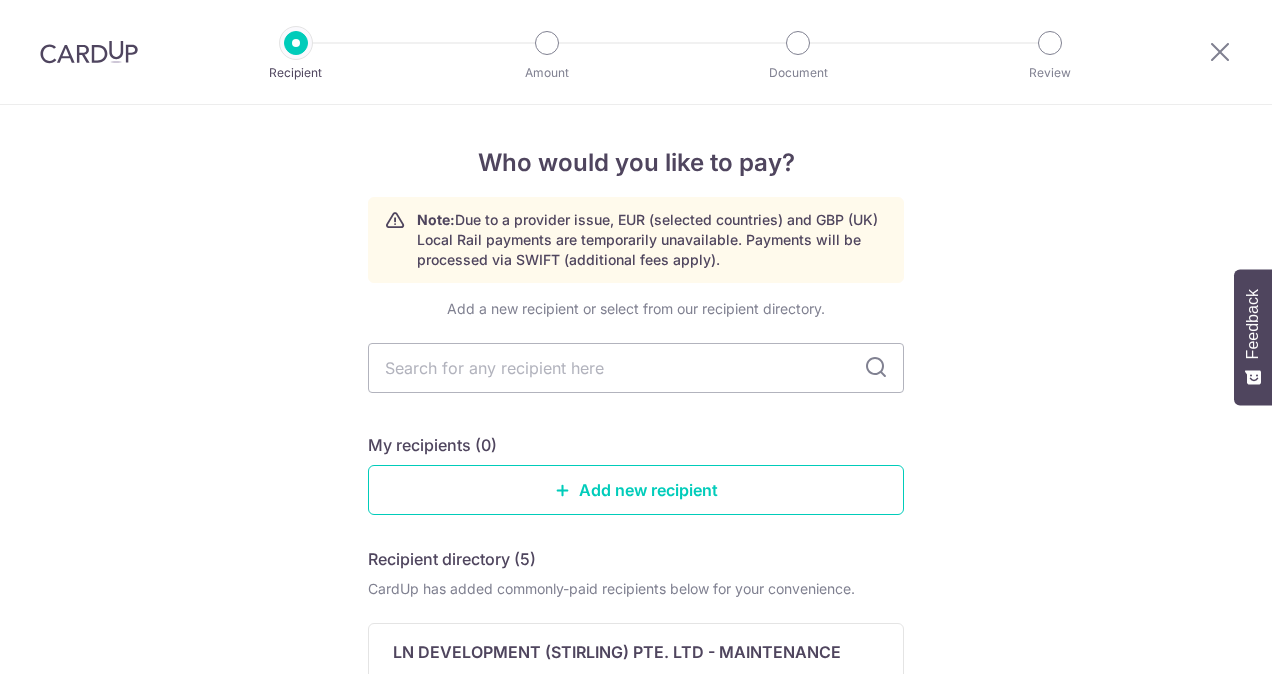 scroll, scrollTop: 0, scrollLeft: 0, axis: both 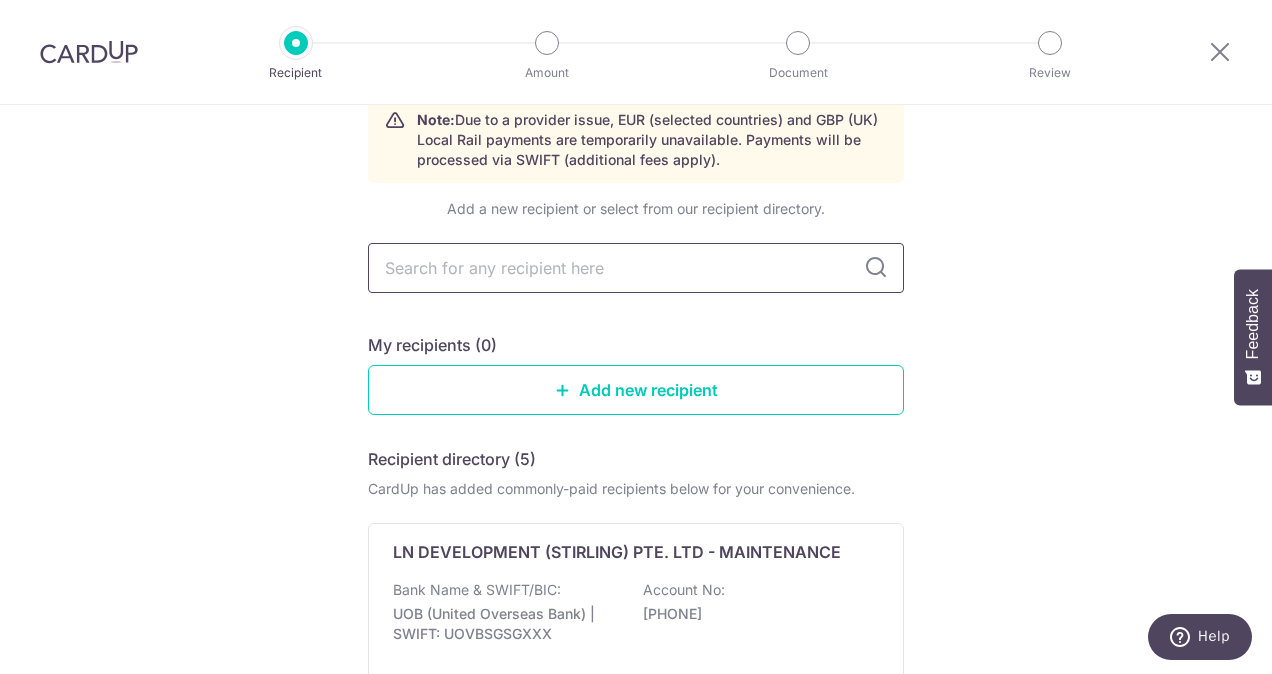 click at bounding box center (636, 268) 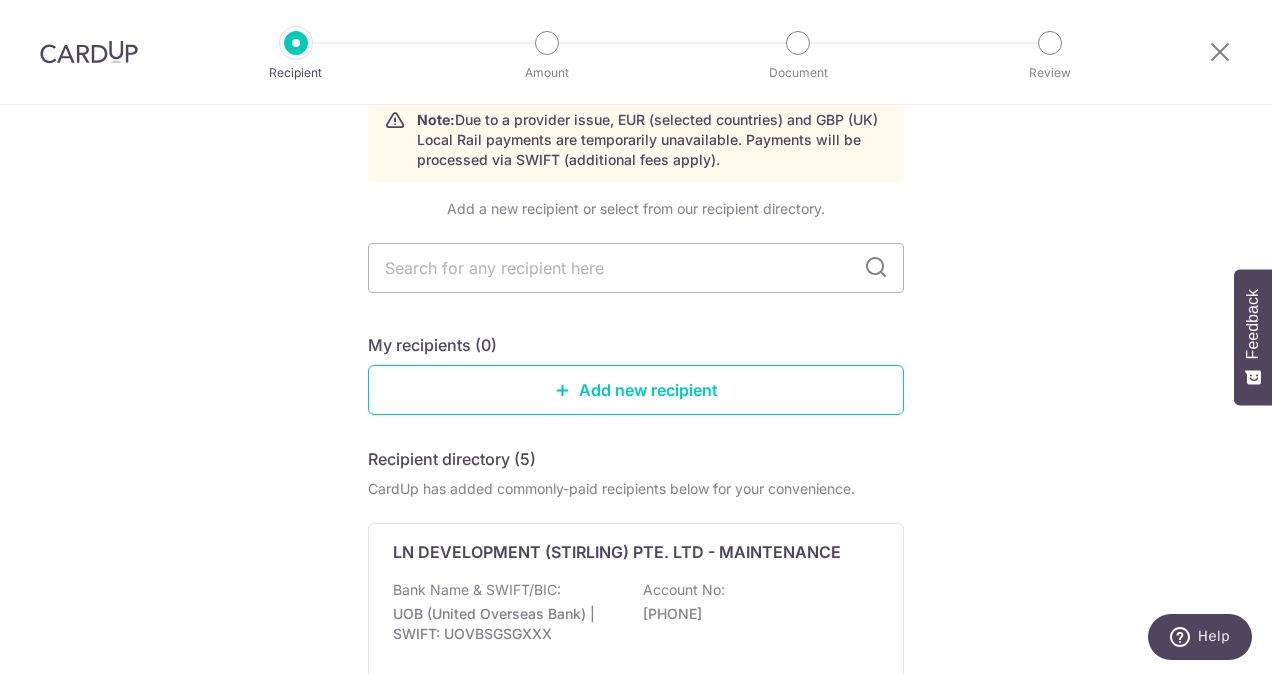 click on "Who would you like to pay?
Note:  Due to a provider issue, EUR (selected countries) and GBP (UK) Local Rail payments are temporarily unavailable. Payments will be processed via SWIFT (additional fees apply).
Add a new recipient or select from our recipient directory.
My recipients (0)
Add new recipient
Recipient directory (5)
CardUp has added commonly-paid recipients below for your convenience.
LN DEVELOPMENT ([CITY]) PTE. LTD - MAINTENANCE
Bank Name & SWIFT/BIC:
UOB (United Overseas Bank) | SWIFT: UOVBSGSGXXX
Account No:
View" at bounding box center (636, 850) 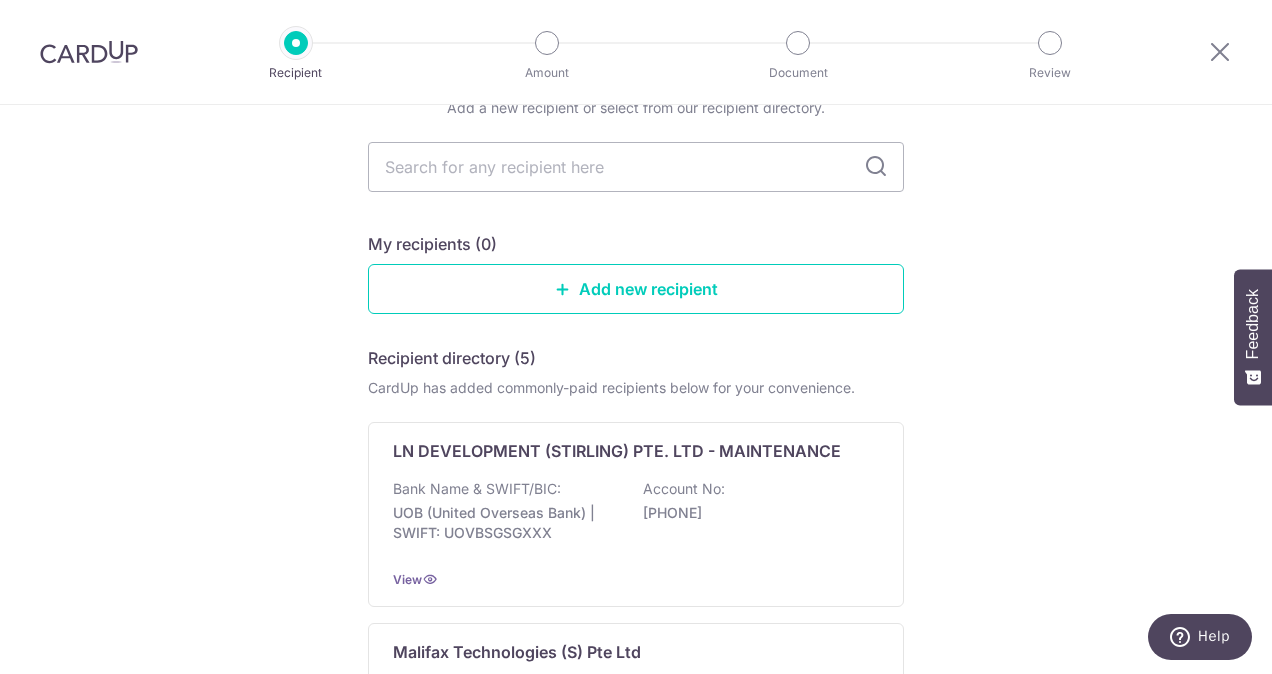 scroll, scrollTop: 200, scrollLeft: 0, axis: vertical 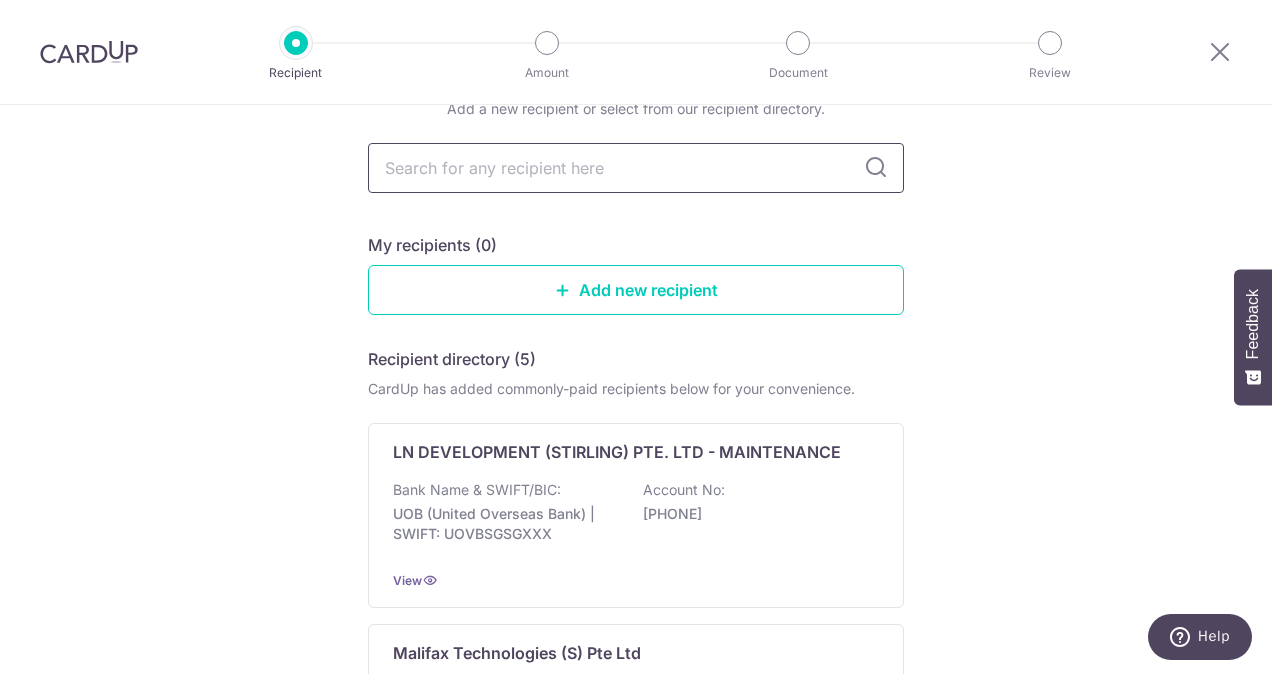 click at bounding box center (636, 168) 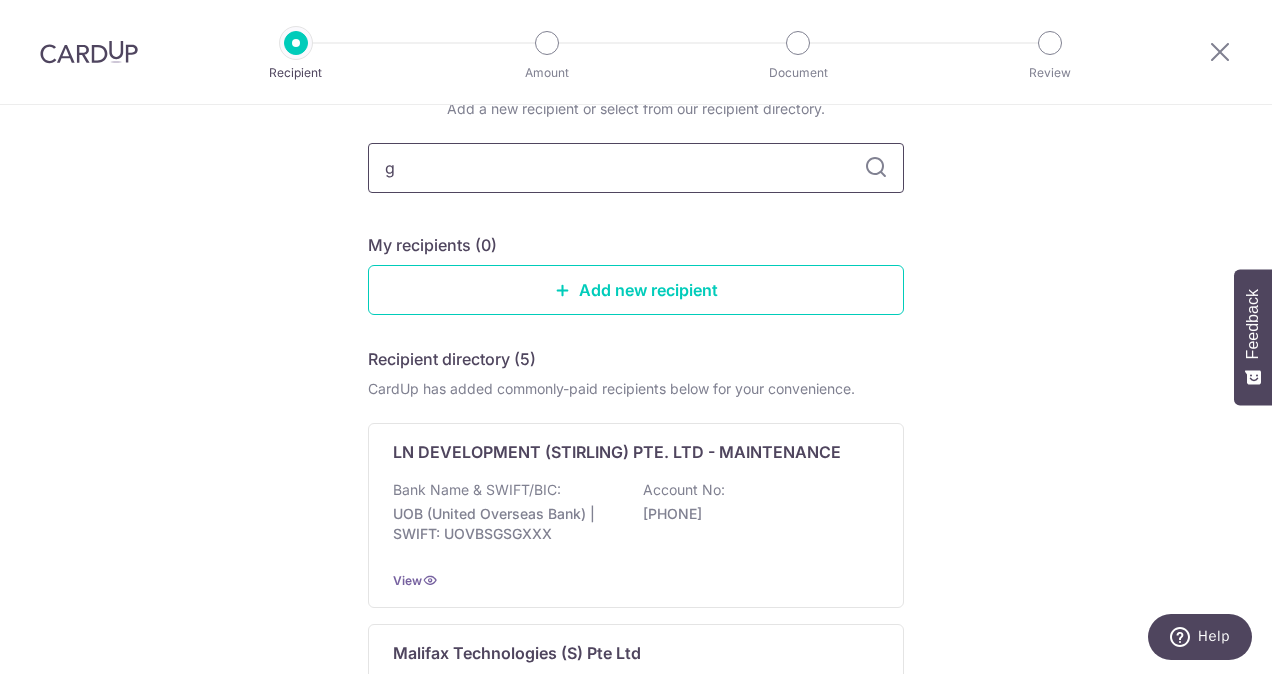 type on "[DOMAIN]" 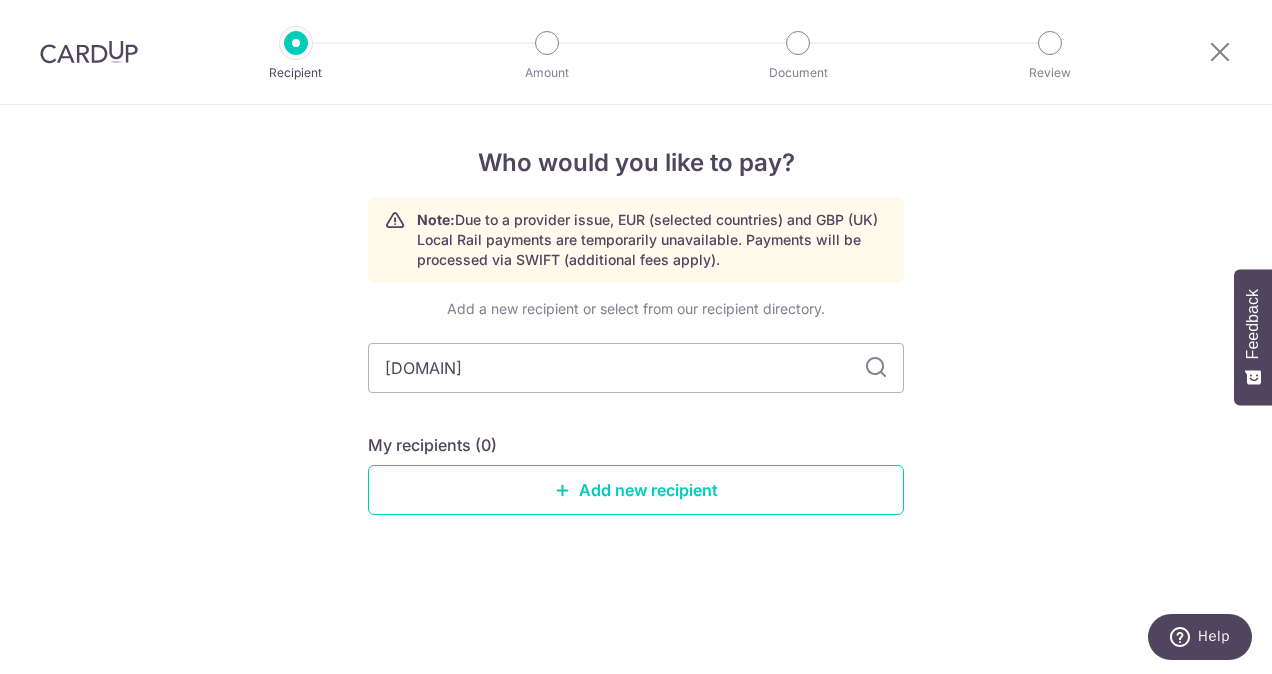 scroll, scrollTop: 0, scrollLeft: 0, axis: both 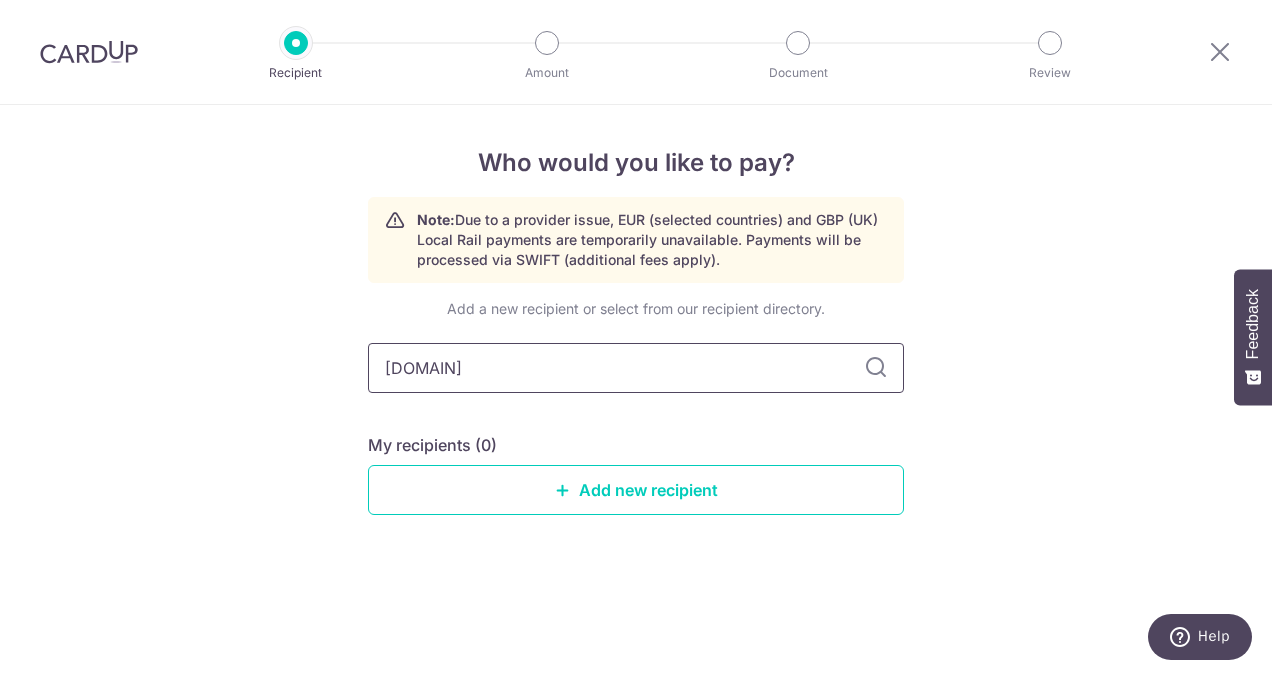 type on "g" 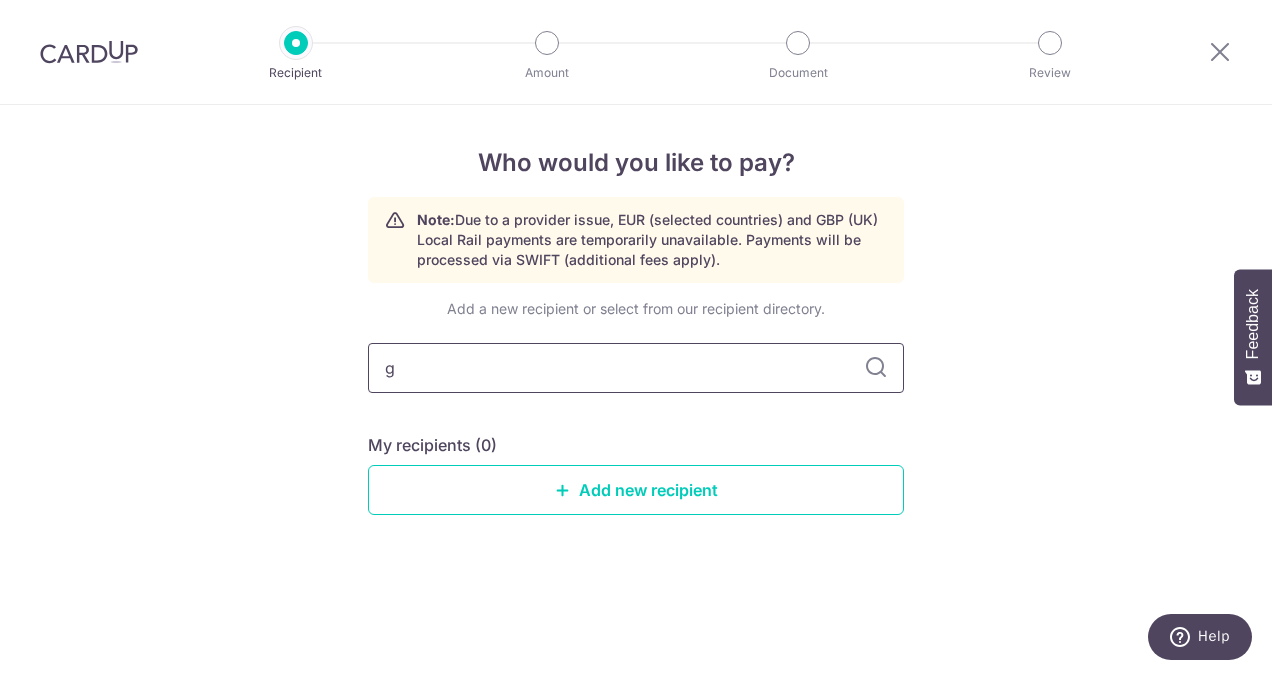 type 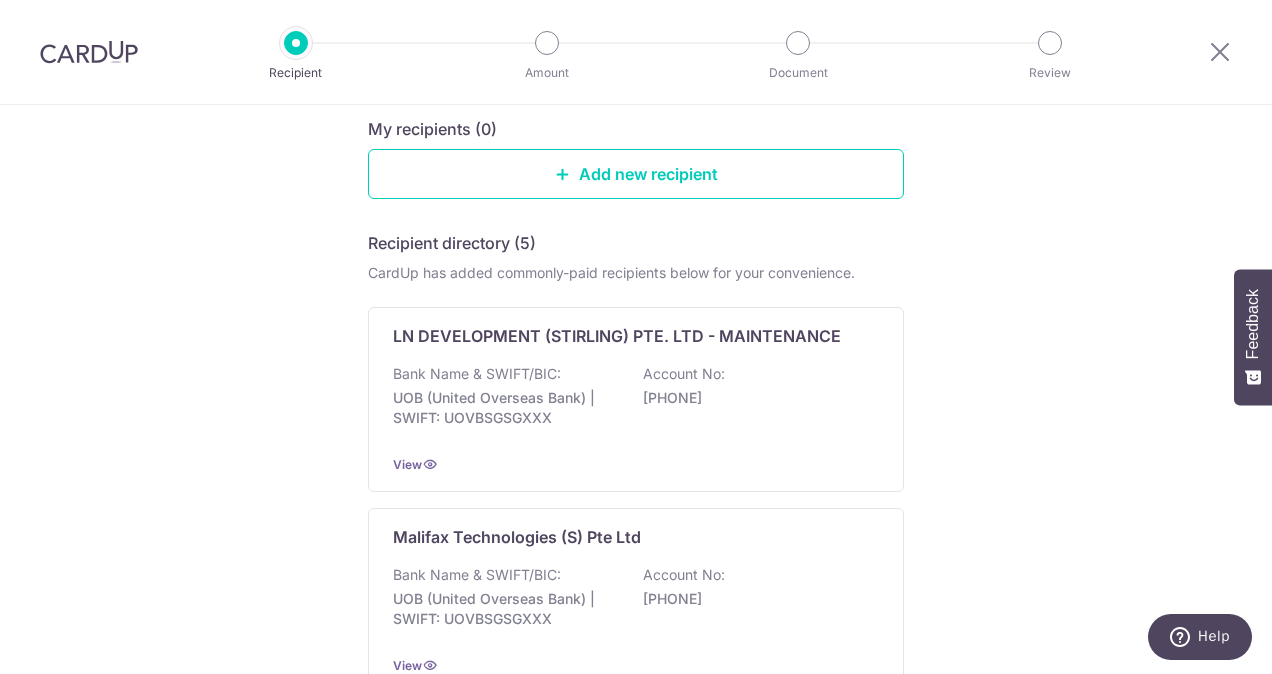 scroll, scrollTop: 0, scrollLeft: 0, axis: both 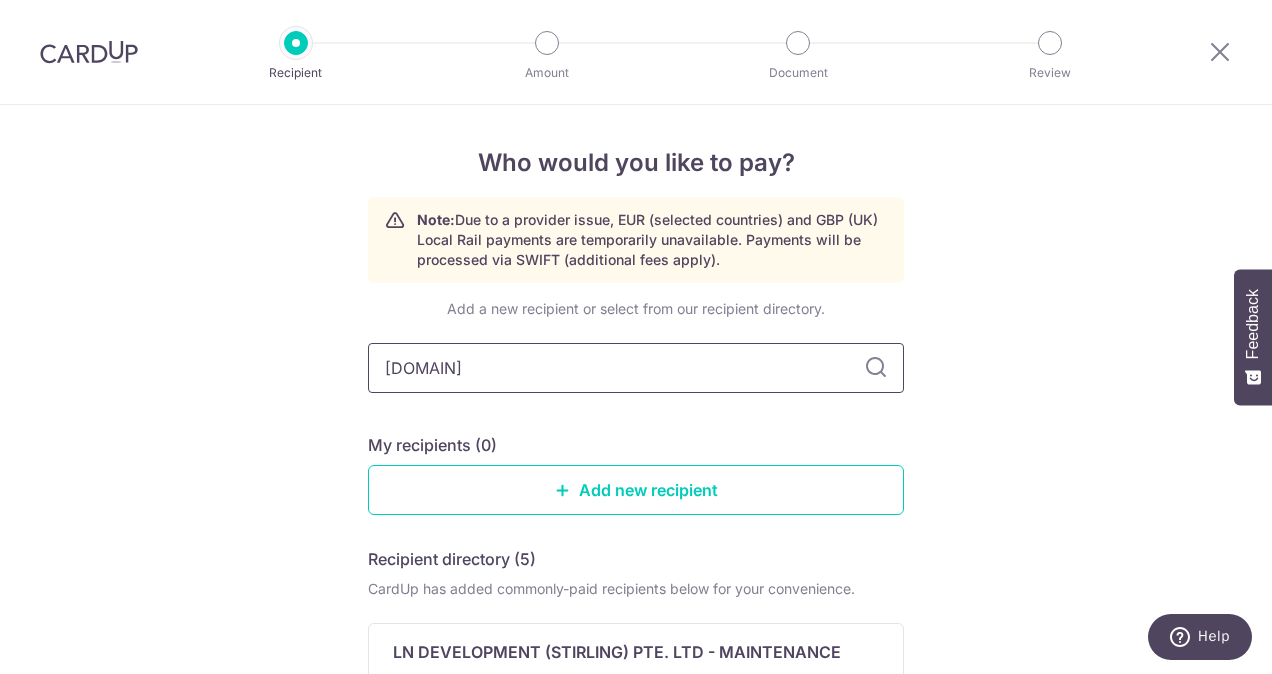 type on "[DOMAIN]" 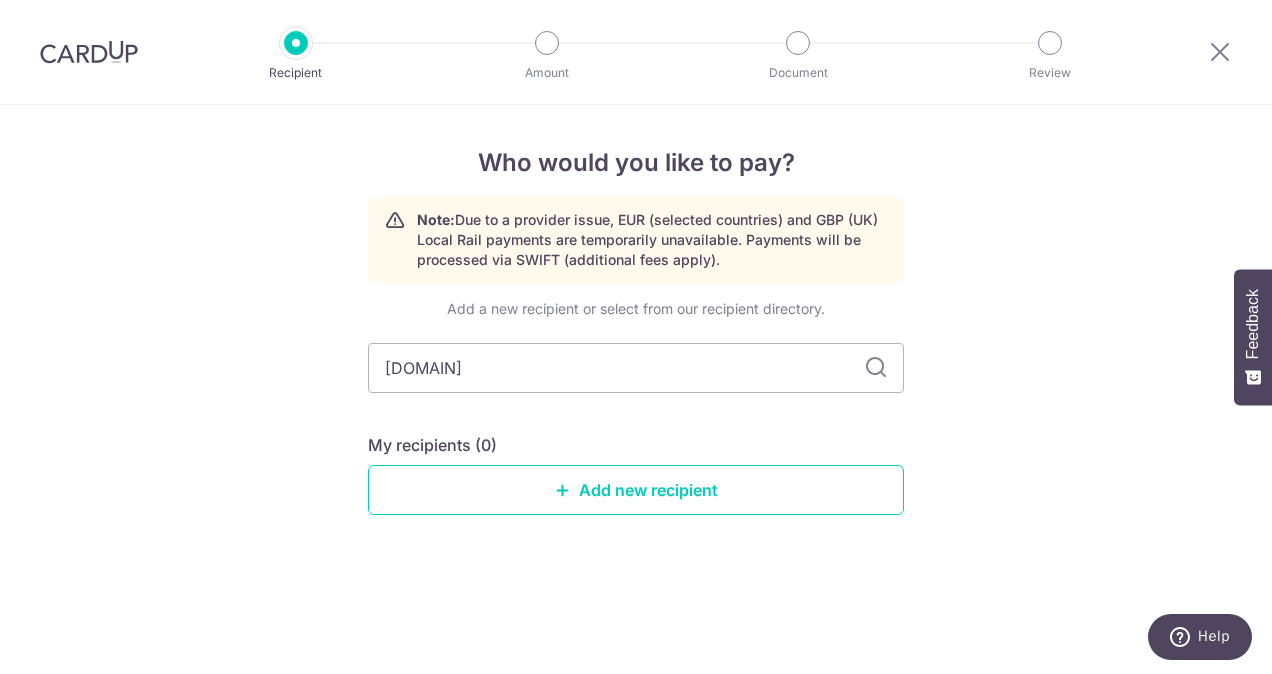 click at bounding box center [876, 368] 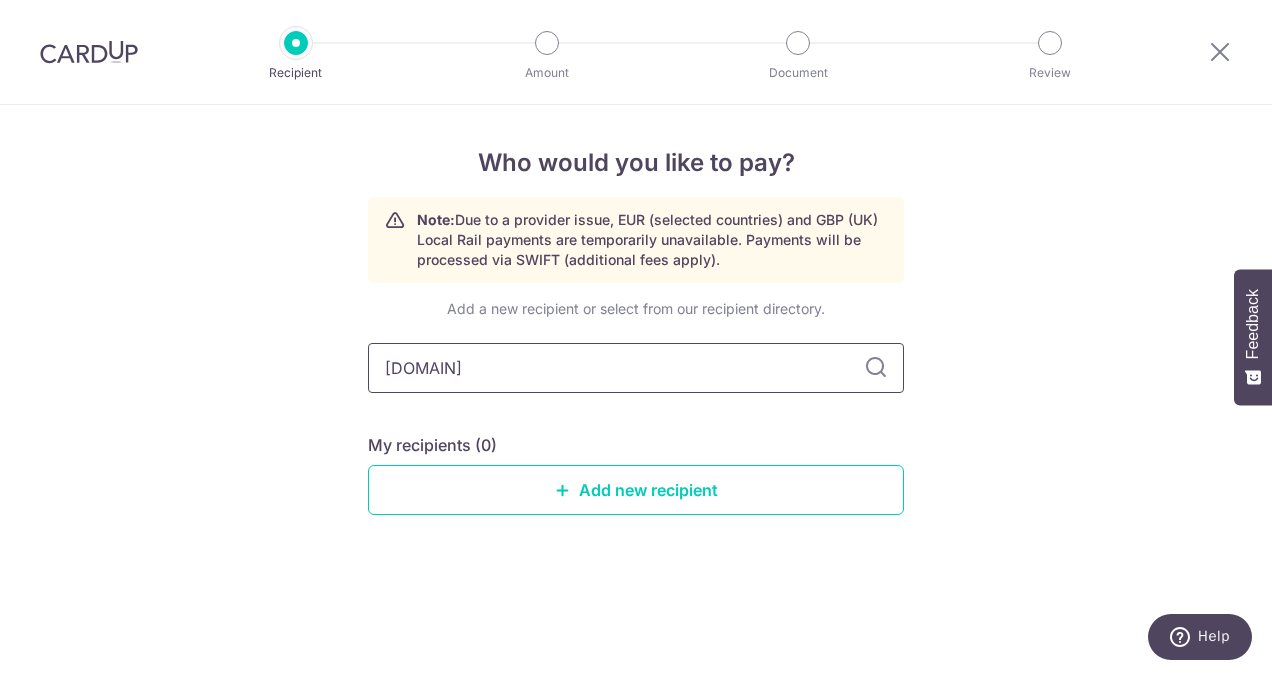 drag, startPoint x: 544, startPoint y: 381, endPoint x: 201, endPoint y: 364, distance: 343.42102 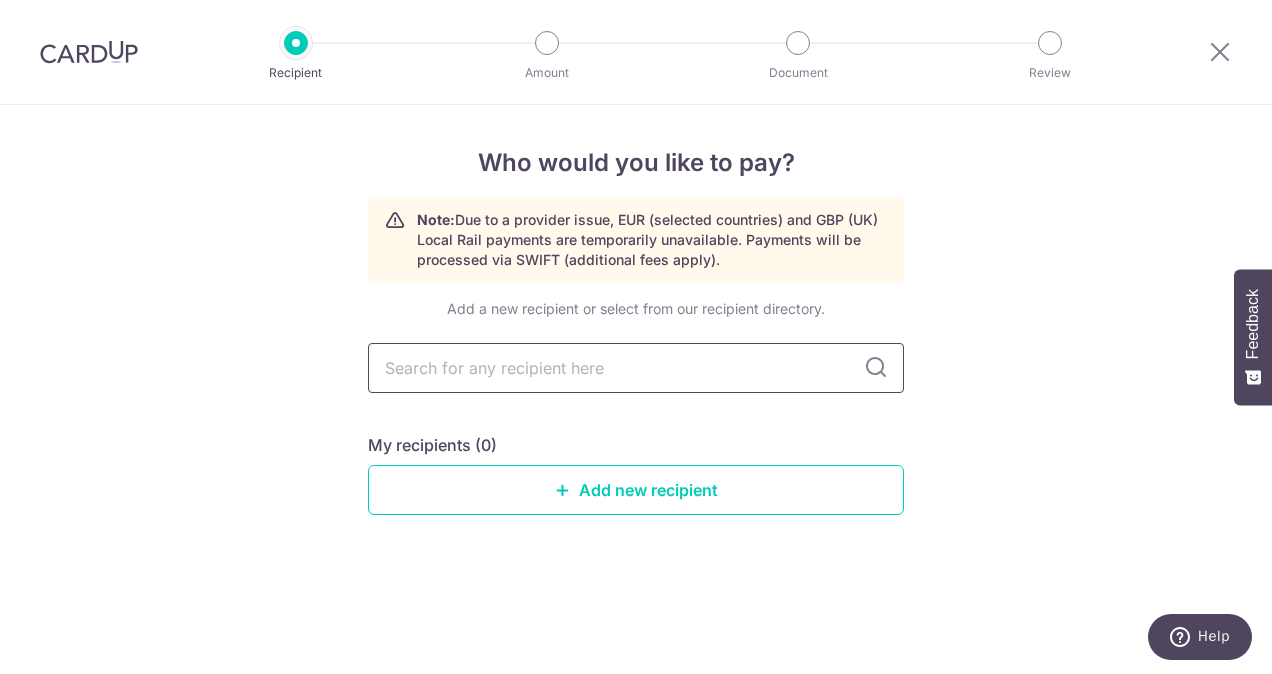 type 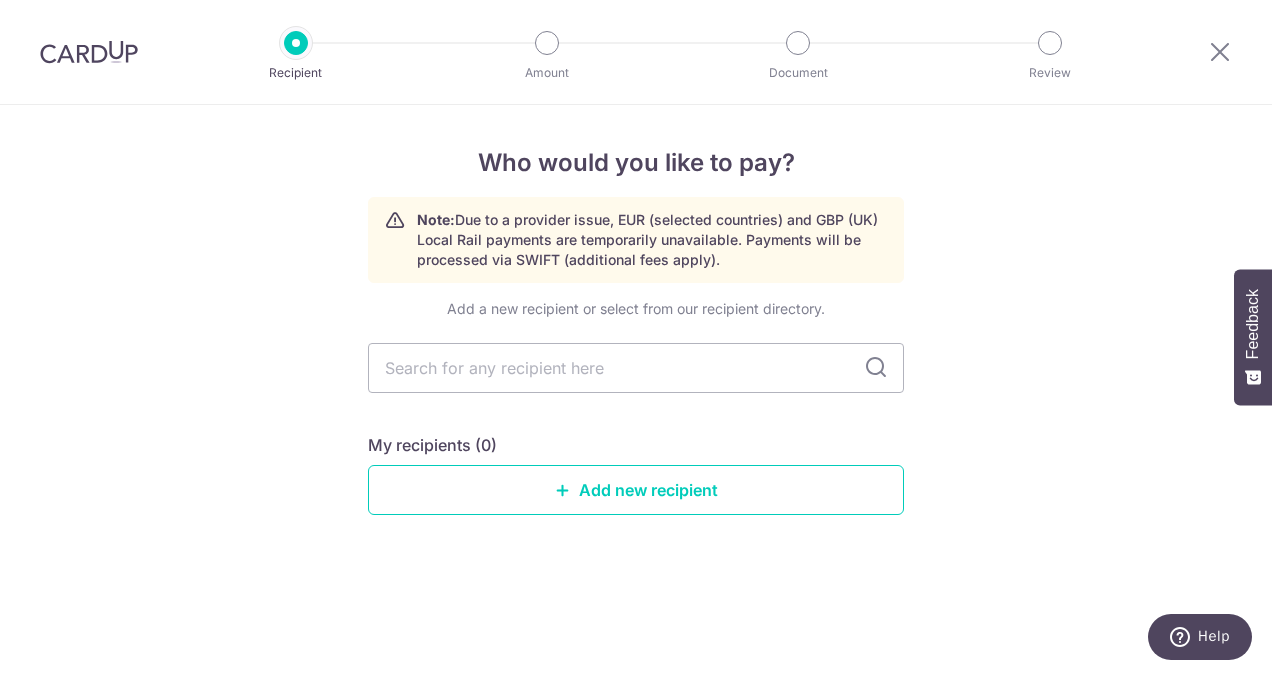 click on "Who would you like to pay?
Note:  Due to a provider issue, EUR (selected countries) and GBP (UK) Local Rail payments are temporarily unavailable. Payments will be processed via SWIFT (additional fees apply).
Add a new recipient or select from our recipient directory.
My recipients (0)
Add new recipient" at bounding box center (636, 389) 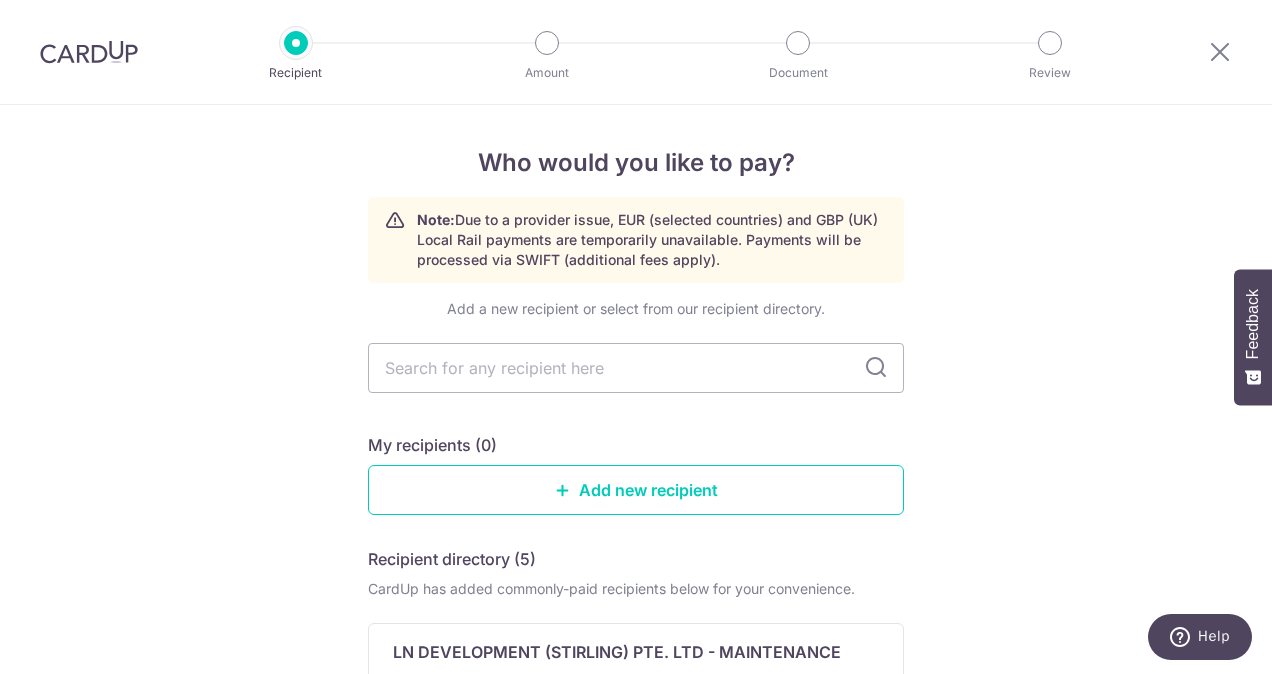 scroll, scrollTop: 200, scrollLeft: 0, axis: vertical 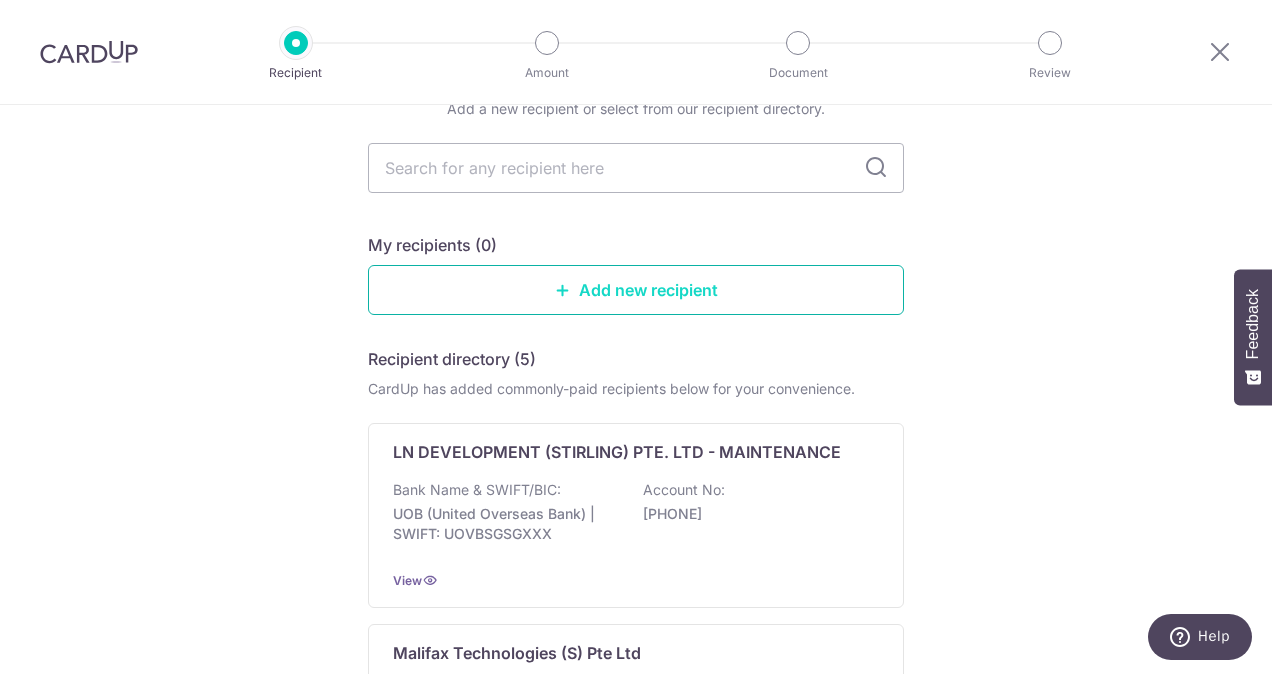 click on "Add new recipient" at bounding box center [636, 290] 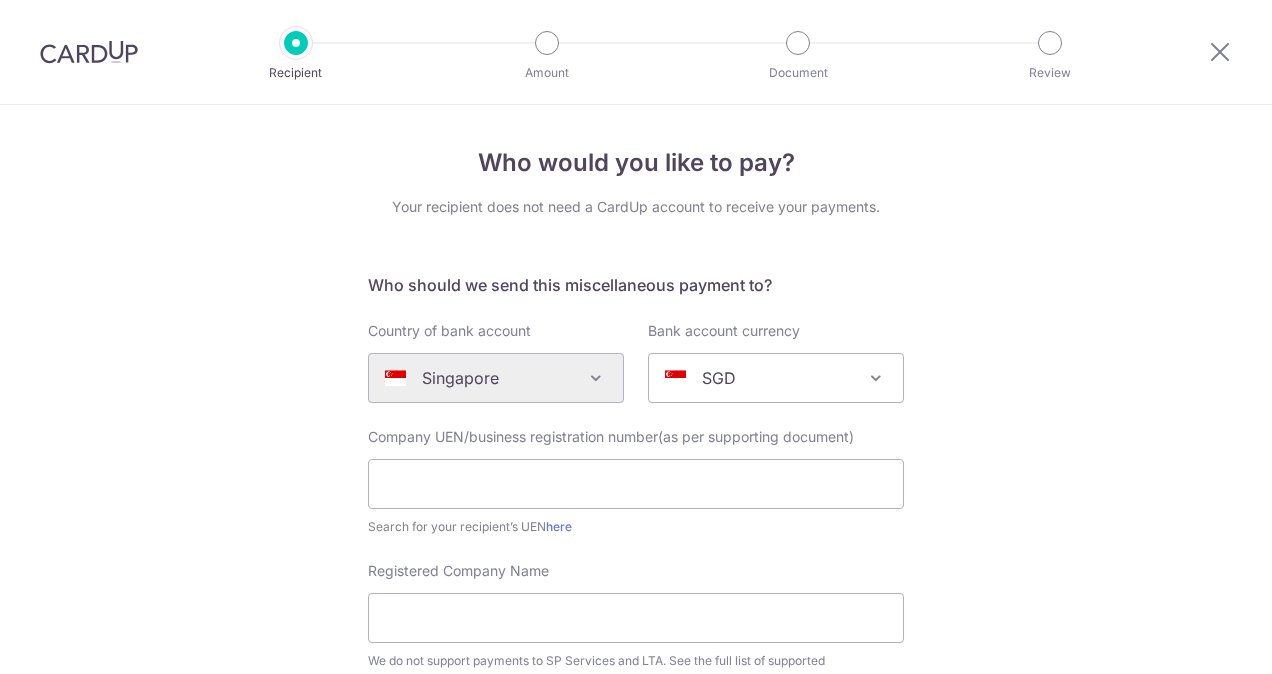 scroll, scrollTop: 0, scrollLeft: 0, axis: both 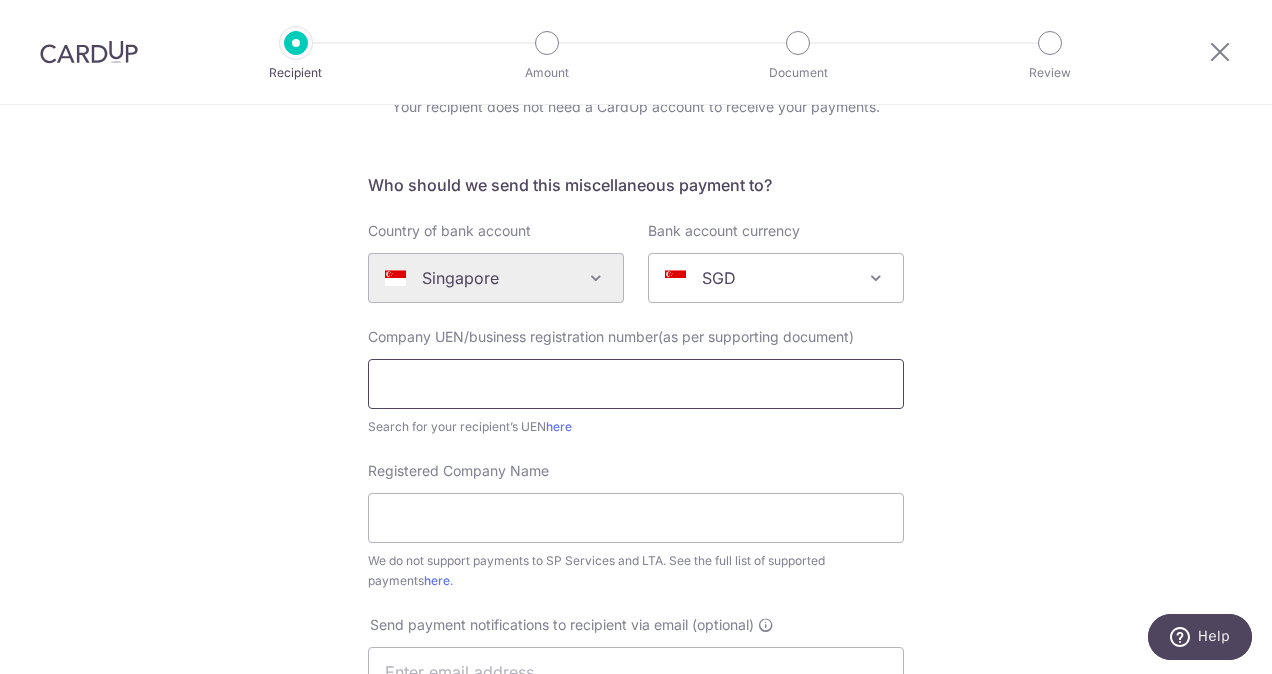click at bounding box center (636, 384) 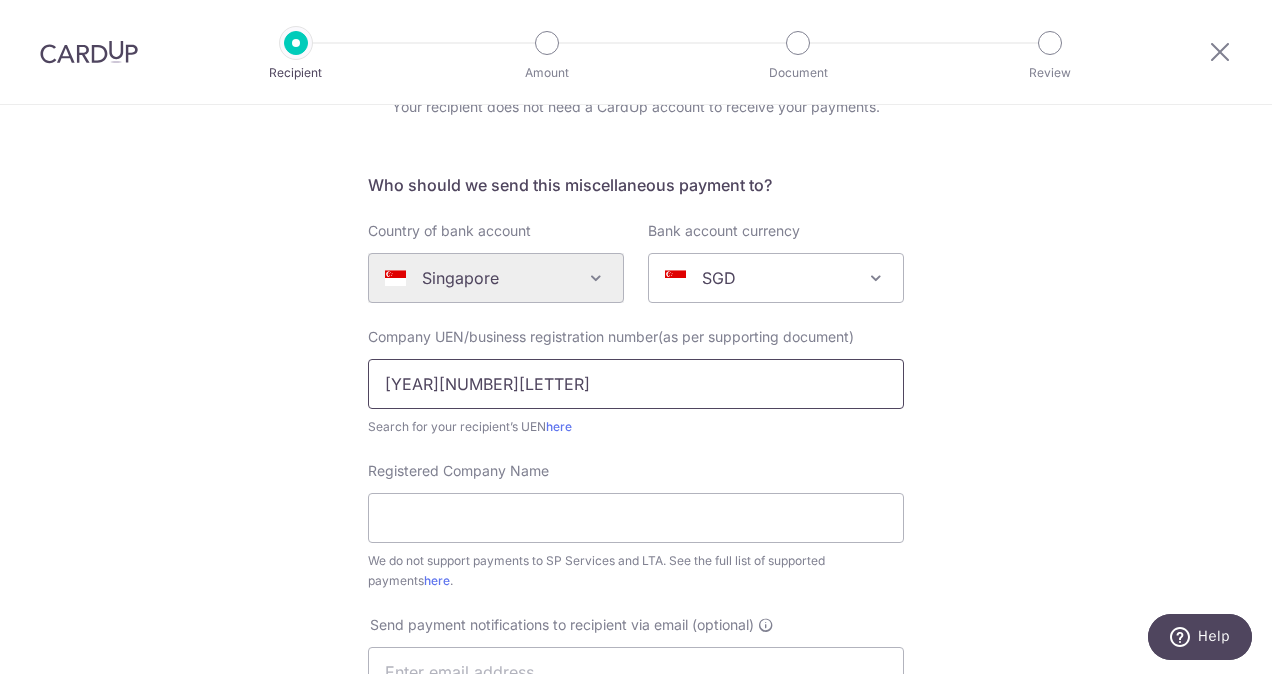 type on "[YEAR][NUMBER][LETTER]" 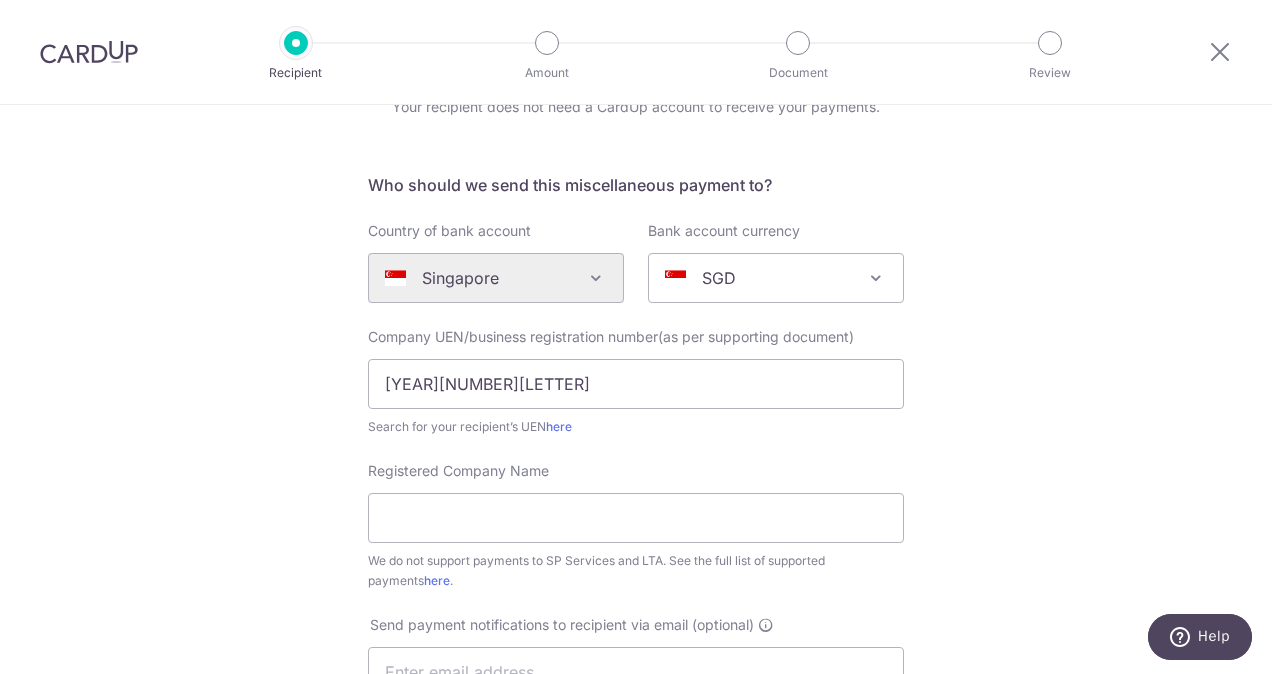 click on "Who should we send this miscellaneous payment to?
Country of bank account
Algeria
Andorra
Angola
Anguilla
Argentina
Armenia
Aruba
Australia
Austria
Azerbaijan
Bahrain
Bangladesh
Belgium
Bolivia
Bosnia and Herzegovina
Brazil
British Virgin Islands
Bulgaria
Canada
Chile
China
Colombia
Costa Rica
Croatia
Cyprus
Czech Republic
Denmark
Dominica
Dominican Republic
East Timor
Ecuador
Egypt
Estonia
Faroe Islands
Fiji
Finland
France
French Guiana
French Polynesia
French Southern Territories
Georgia
Germany
Greece
Greenland
Grenada
Guernsey
Guyana
Honduras
Hong Kong
Hungary
Iceland
India
Indonesia
Ireland
Isle of Man
Israel
Italy
Japan
Jersey
Kazakhstan
Kosovo
Kuwait
Kyrgyzstan
Latvia
Liechtenstein
Lithuania
Luxembourg
Macao
Macedonia
Malaysia
Maldives
Malta
Martinique" at bounding box center (636, 662) 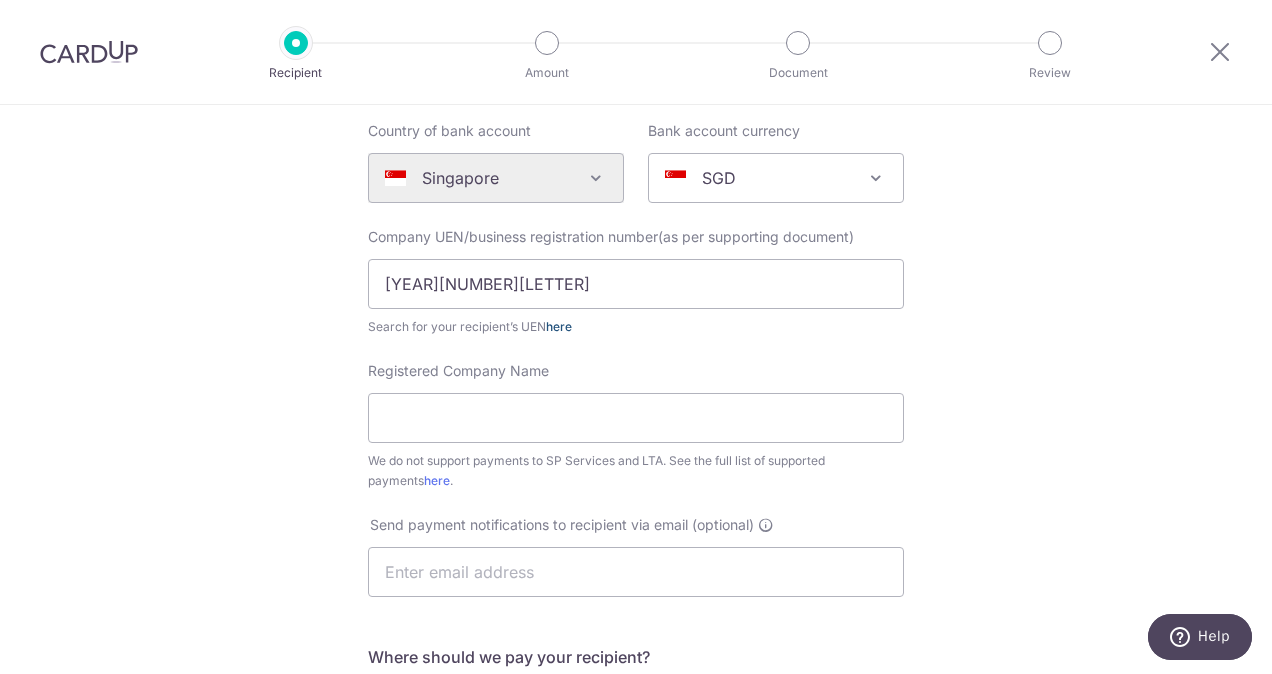 click on "here" at bounding box center (559, 326) 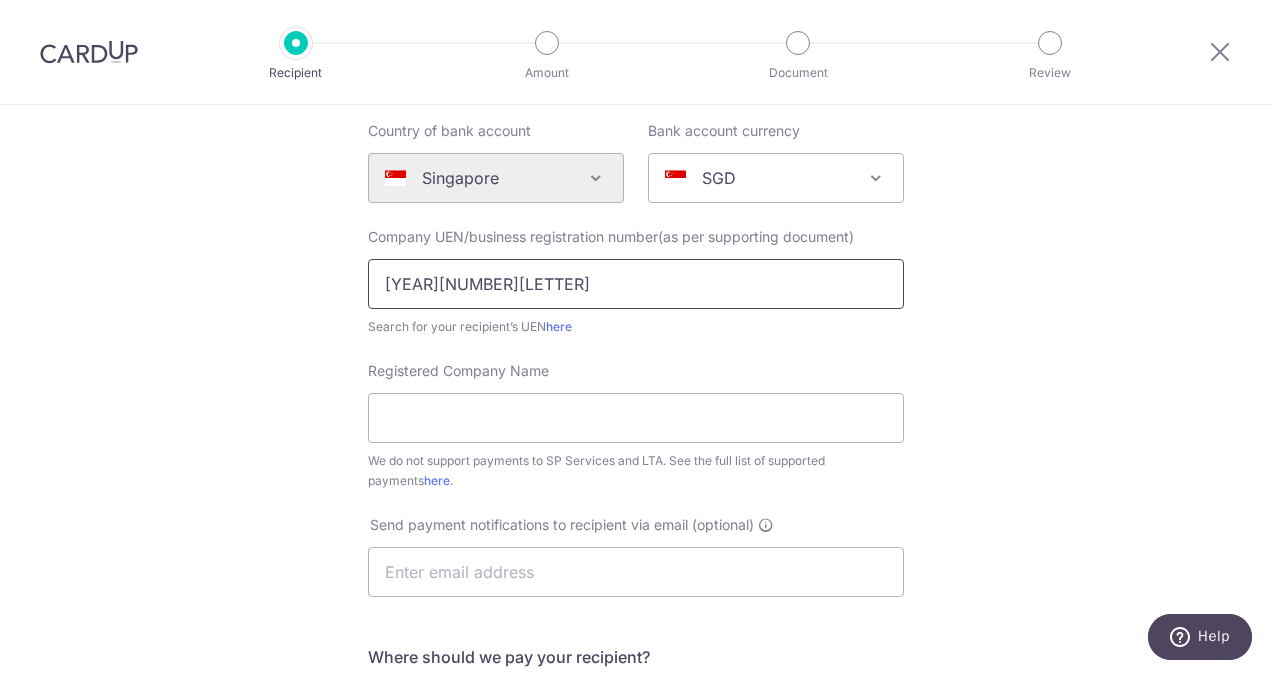 click on "[YEAR][NUMBER][LETTER]" at bounding box center (636, 284) 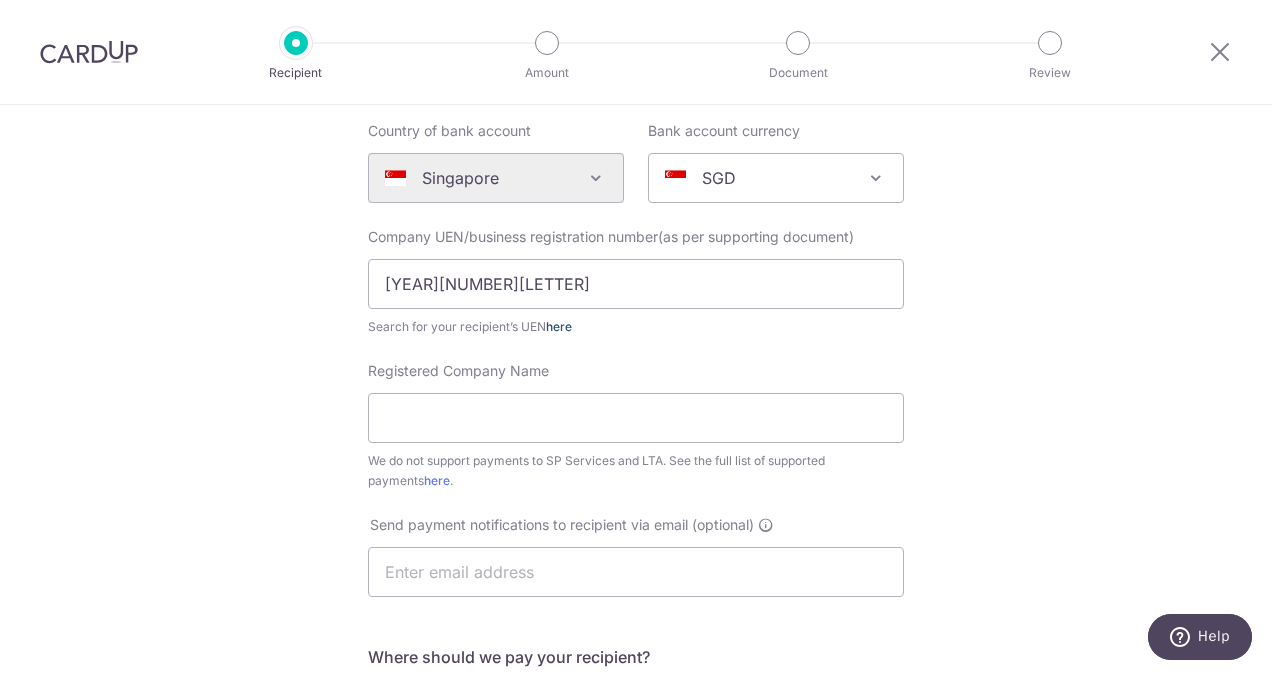 click on "here" at bounding box center (559, 326) 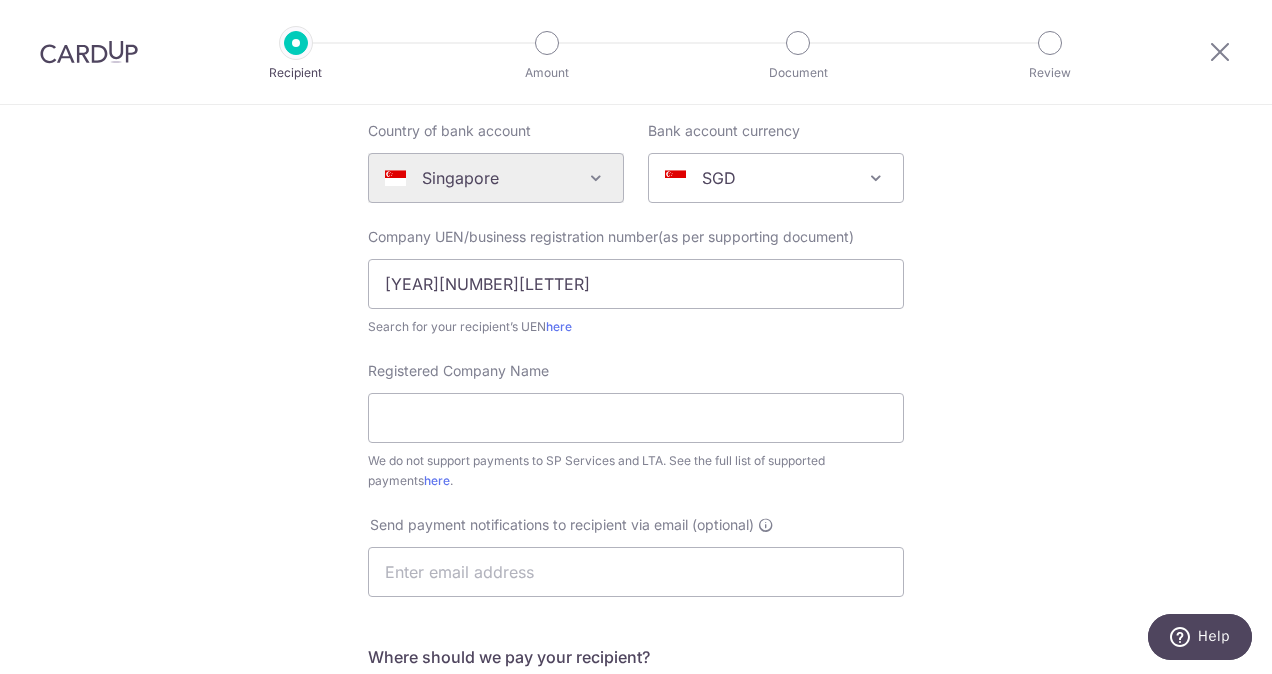 click on "Who would you like to pay?
Your recipient does not need a CardUp account to receive your payments.
Who should we send this miscellaneous payment to?
Country of bank account
Algeria
Andorra
Angola
Anguilla
Argentina
Armenia
Aruba
Australia
Austria
Azerbaijan
Bahrain
Bangladesh
Belgium
Bolivia
Bosnia and Herzegovina
Brazil
British Virgin Islands
Bulgaria
Canada
Chile
China
Colombia
Costa Rica
Croatia
Cyprus
Czech Republic
Denmark
Dominica
Dominican Republic
East Timor
Ecuador
Egypt
Estonia
Faroe Islands
Fiji
Finland
France
French Guiana
French Polynesia
French Southern Territories
Georgia
Germany
Greece
Greenland
Grenada
Guernsey
Guyana
Honduras
Hong Kong
Hungary
Iceland
India
Indonesia
Ireland
Isle of Man
Israel
Italy
Japan
Jersey
Kazakhstan
Kosovo
Kuwait
Kyrgyzstan" at bounding box center [636, 525] 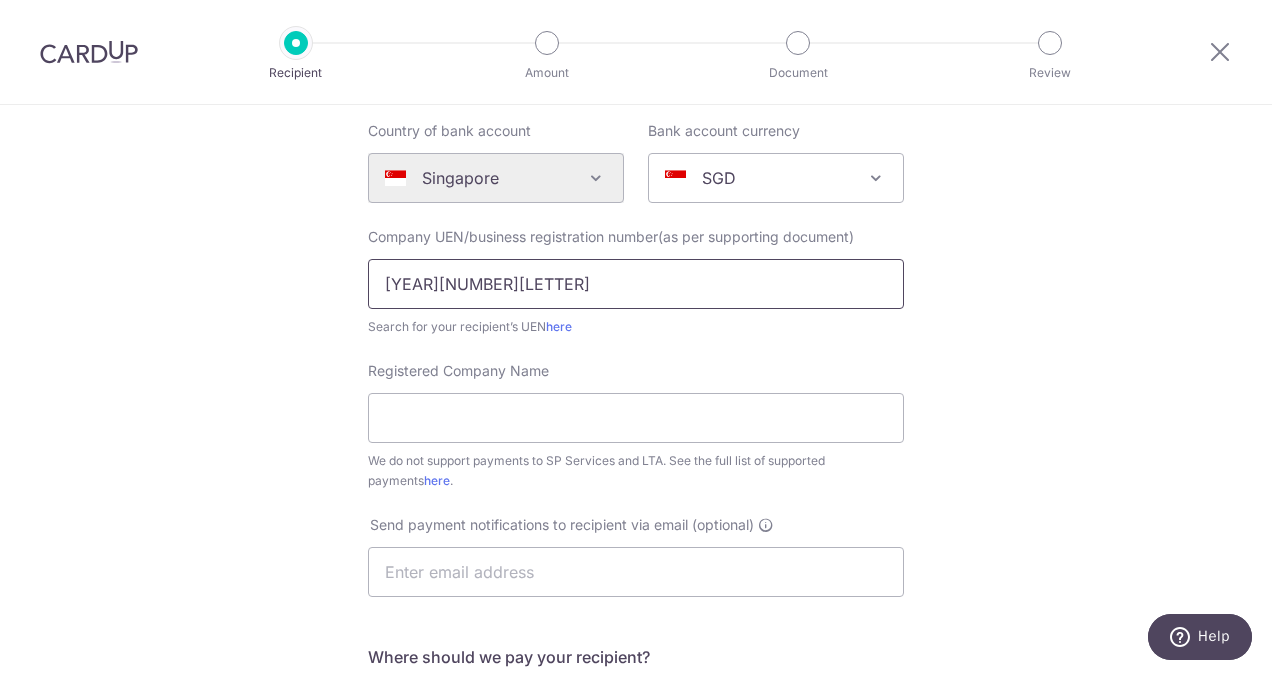 click on "[YEAR][NUMBER][LETTER]" at bounding box center (636, 284) 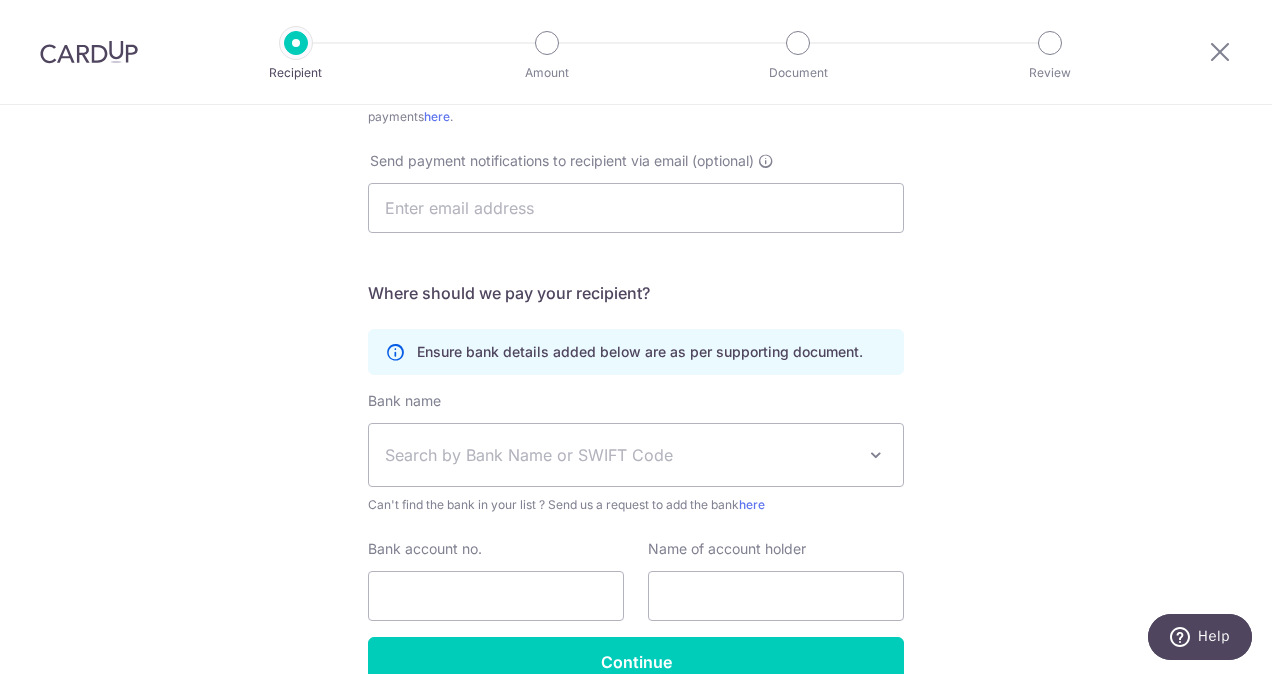 scroll, scrollTop: 669, scrollLeft: 0, axis: vertical 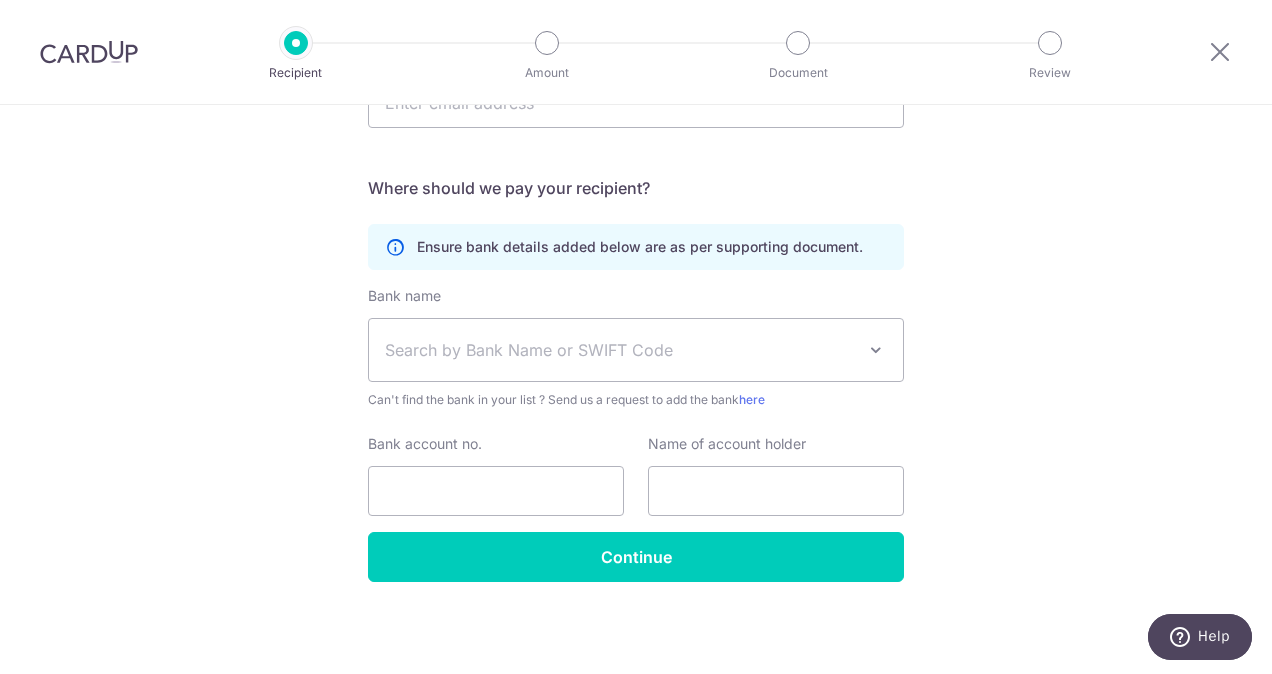 click on "Search by Bank Name or SWIFT Code" at bounding box center [620, 350] 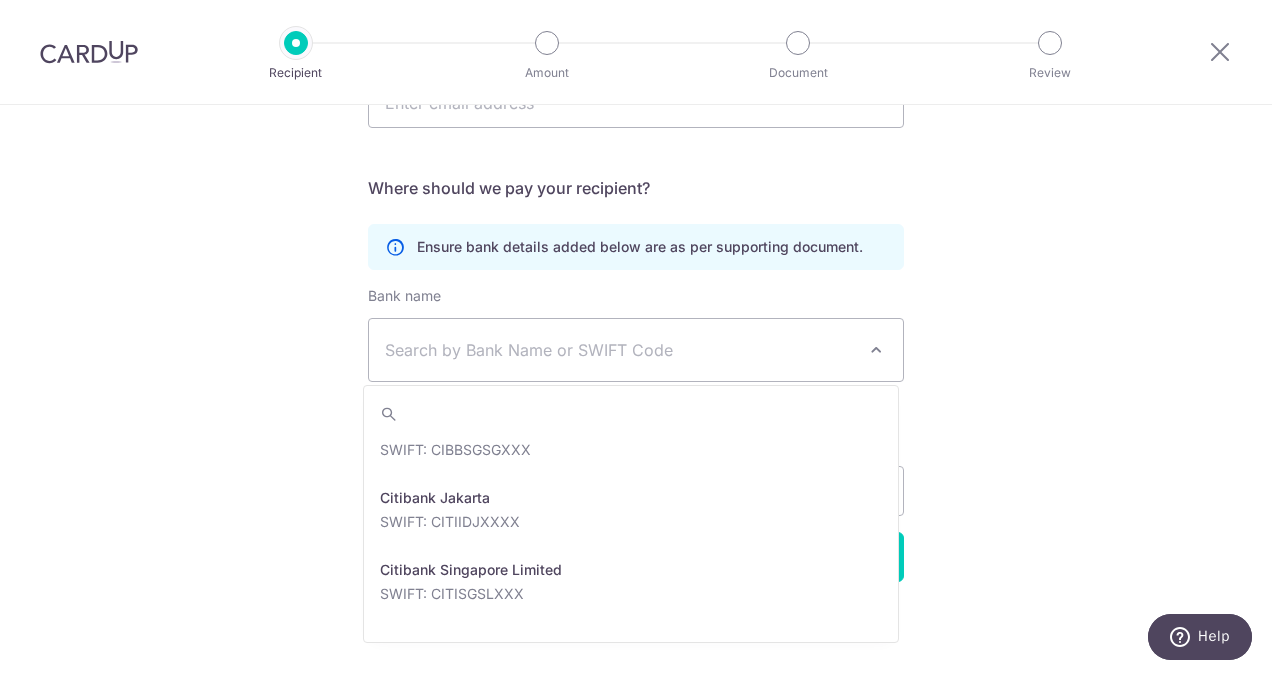 scroll, scrollTop: 900, scrollLeft: 0, axis: vertical 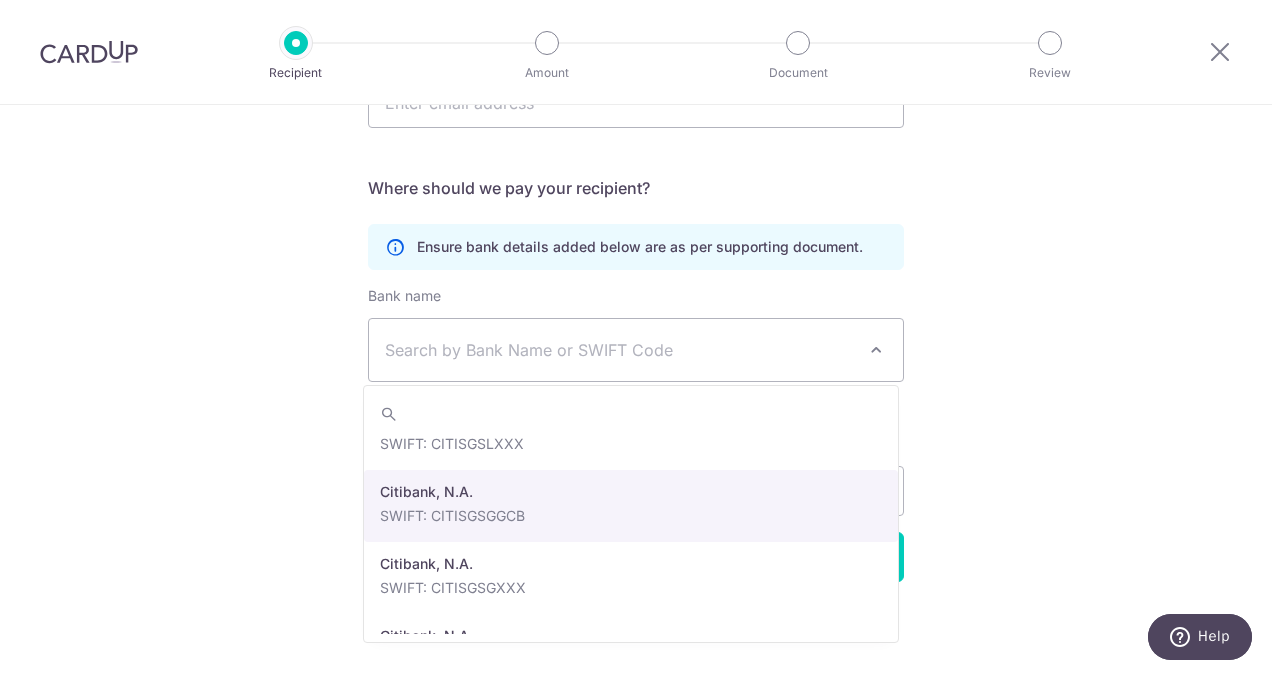 click on "Who would you like to pay?
Your recipient does not need a CardUp account to receive your payments.
Who should we send this miscellaneous payment to?
Country of bank account
Algeria
Andorra
Angola
Anguilla
Argentina
Armenia
Aruba
Australia
Austria
Azerbaijan
Bahrain
Bangladesh
Belgium
Bolivia
Bosnia and Herzegovina
Brazil
British Virgin Islands
Bulgaria
Canada
Chile
China
Colombia
Costa Rica
Croatia
Cyprus
Czech Republic
Denmark
Dominica
Dominican Republic
East Timor
Ecuador
Egypt
Estonia
Faroe Islands
Fiji
Finland
France
French Guiana
French Polynesia
French Southern Territories
Georgia
Germany
Greece
Greenland
Grenada
Guernsey
Guyana
Honduras
Hong Kong
Hungary
Iceland
India
Indonesia
Ireland
Isle of Man
Israel
Italy
Japan
Jersey
Kazakhstan
Kosovo
Kuwait
Kyrgyzstan" at bounding box center [636, 56] 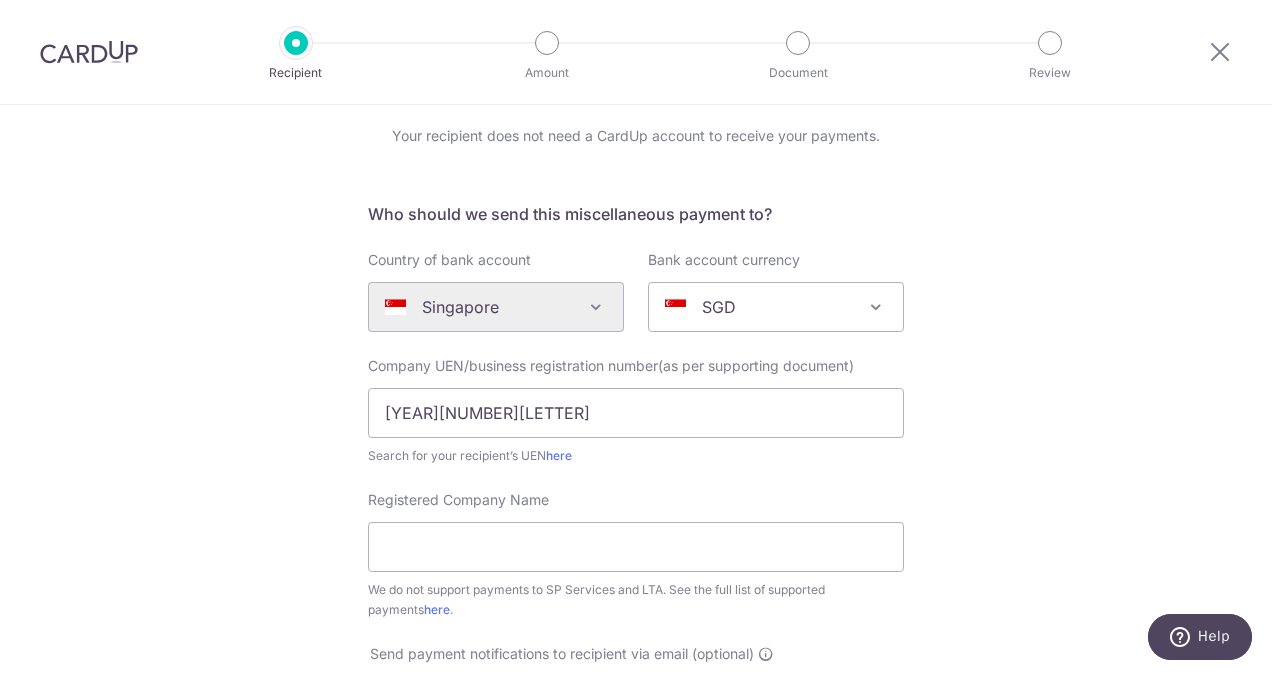 scroll, scrollTop: 0, scrollLeft: 0, axis: both 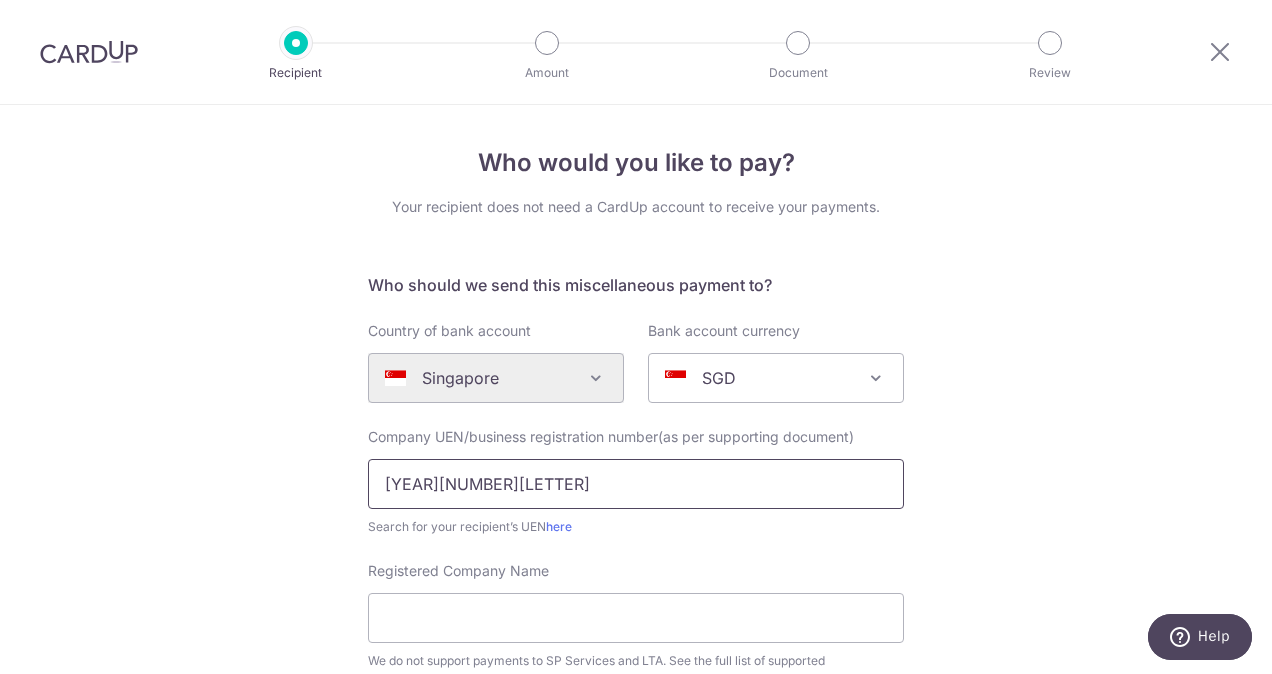 drag, startPoint x: 550, startPoint y: 482, endPoint x: 236, endPoint y: 472, distance: 314.1592 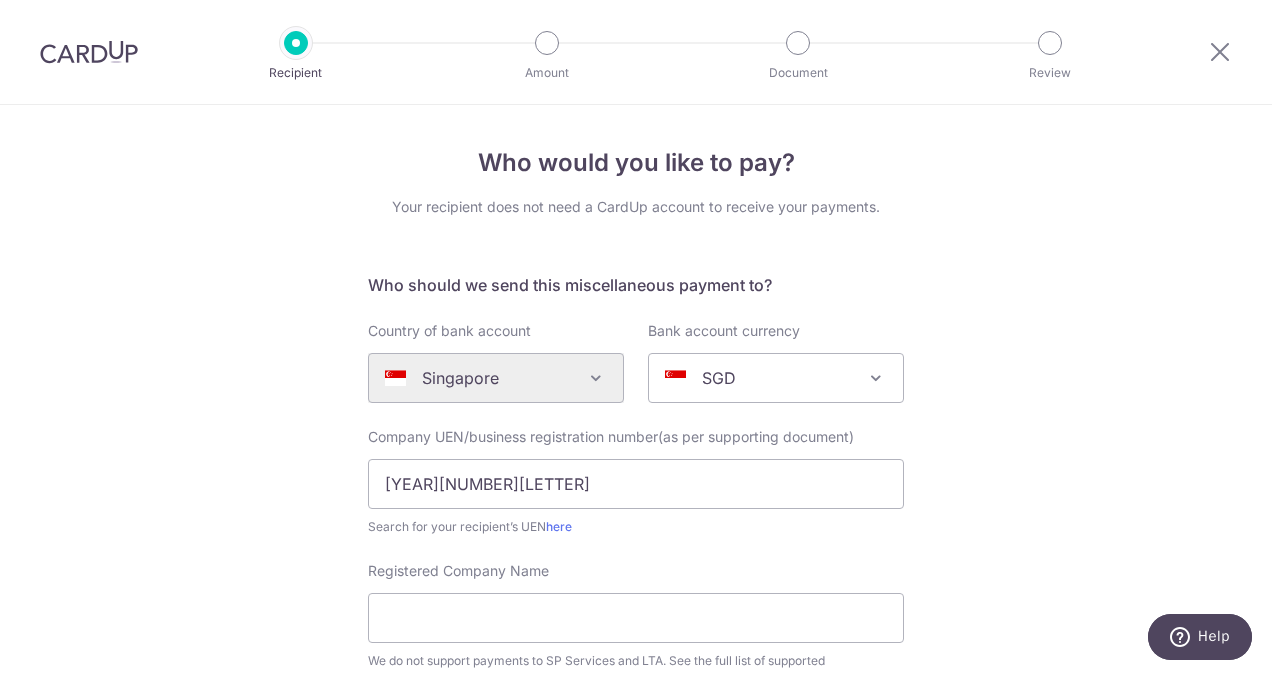 click on "Who would you like to pay?
Your recipient does not need a CardUp account to receive your payments.
Who should we send this miscellaneous payment to?
Country of bank account
Algeria
Andorra
Angola
Anguilla
Argentina
Armenia
Aruba
Australia
Austria
Azerbaijan
Bahrain
Bangladesh
Belgium
Bolivia
Bosnia and Herzegovina
Brazil
British Virgin Islands
Bulgaria
Canada
Chile
China
Colombia
Costa Rica
Croatia
Cyprus
Czech Republic
Denmark
Dominica
Dominican Republic
East Timor
Ecuador
Egypt
Estonia
Faroe Islands
Fiji
Finland
France
French Guiana
French Polynesia
French Southern Territories
Georgia
Germany
Greece
Greenland
Grenada
Guernsey
Guyana
Honduras
Hong Kong
Hungary
Iceland
India
Indonesia
Ireland
Isle of Man
Israel
Italy
Japan
Jersey
Kazakhstan
Kosovo
Kuwait
Kyrgyzstan" at bounding box center (636, 725) 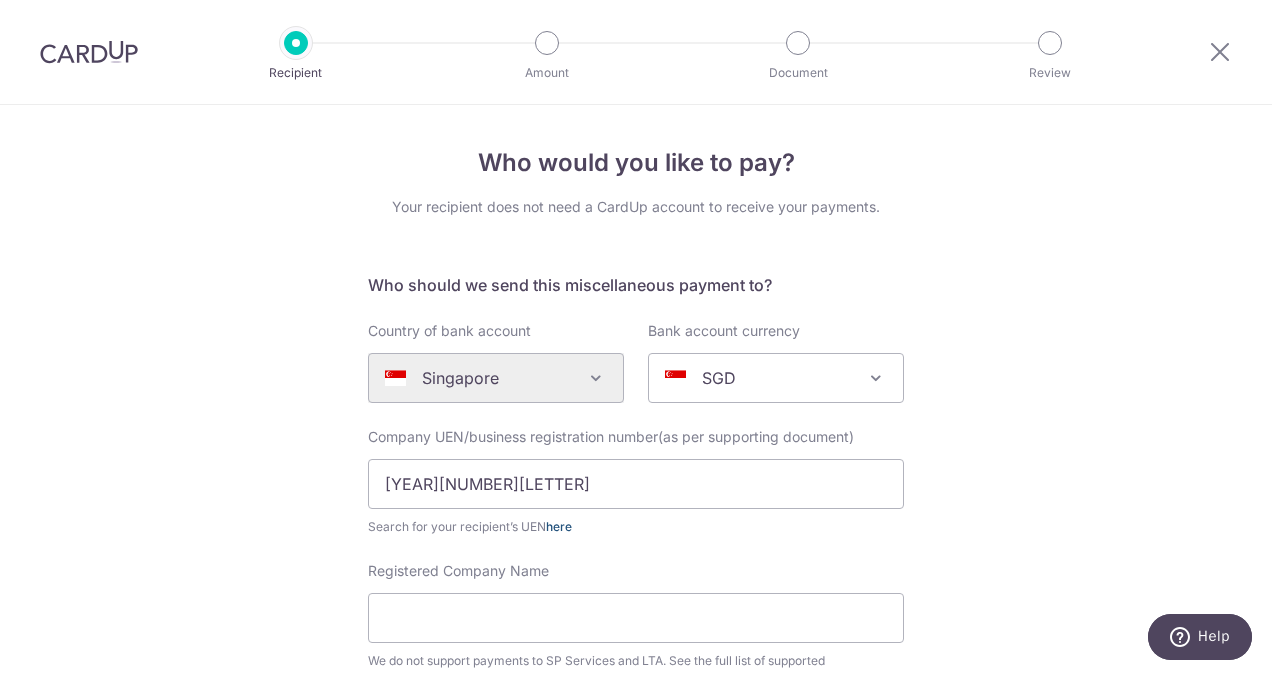 click on "here" at bounding box center (559, 526) 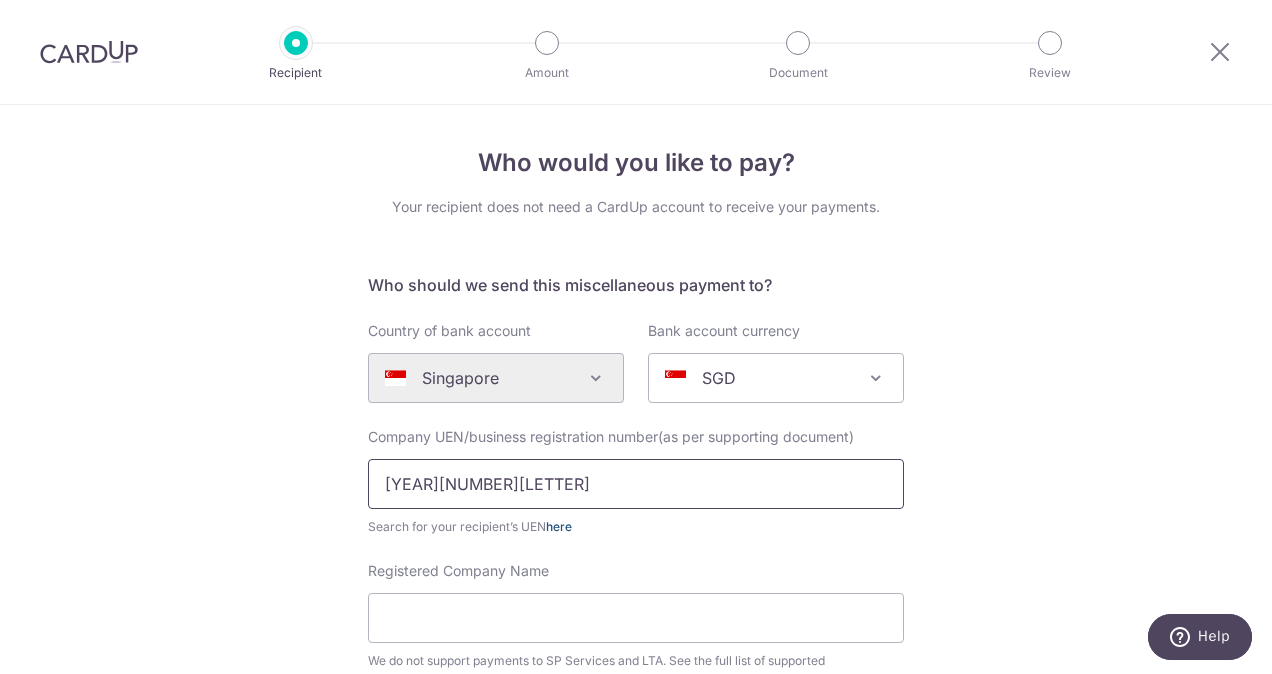 scroll, scrollTop: 100, scrollLeft: 0, axis: vertical 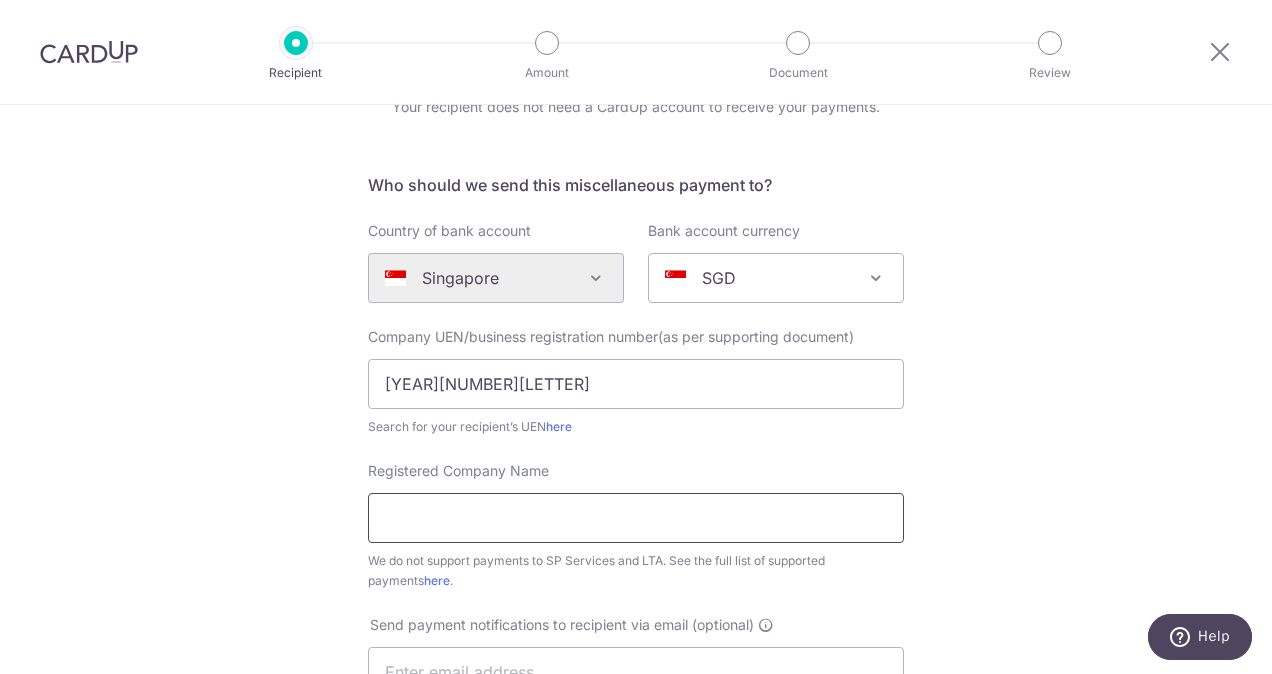 click on "Registered Company Name" at bounding box center [636, 518] 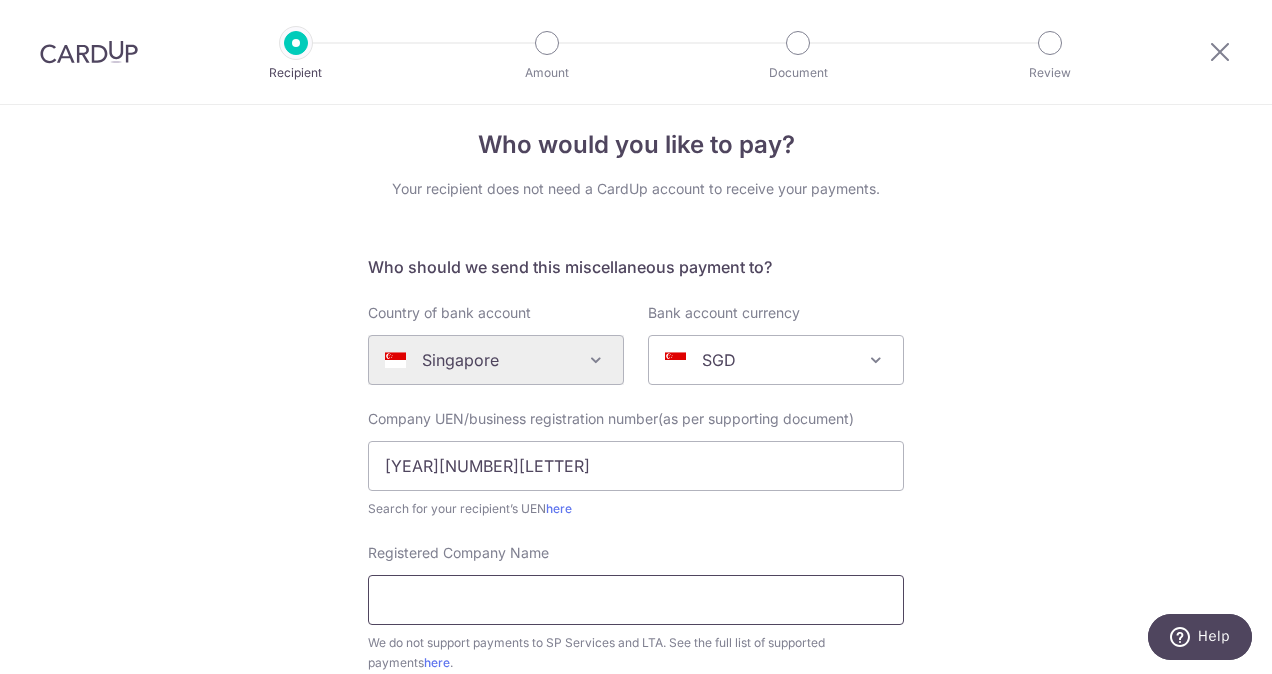 scroll, scrollTop: 0, scrollLeft: 0, axis: both 